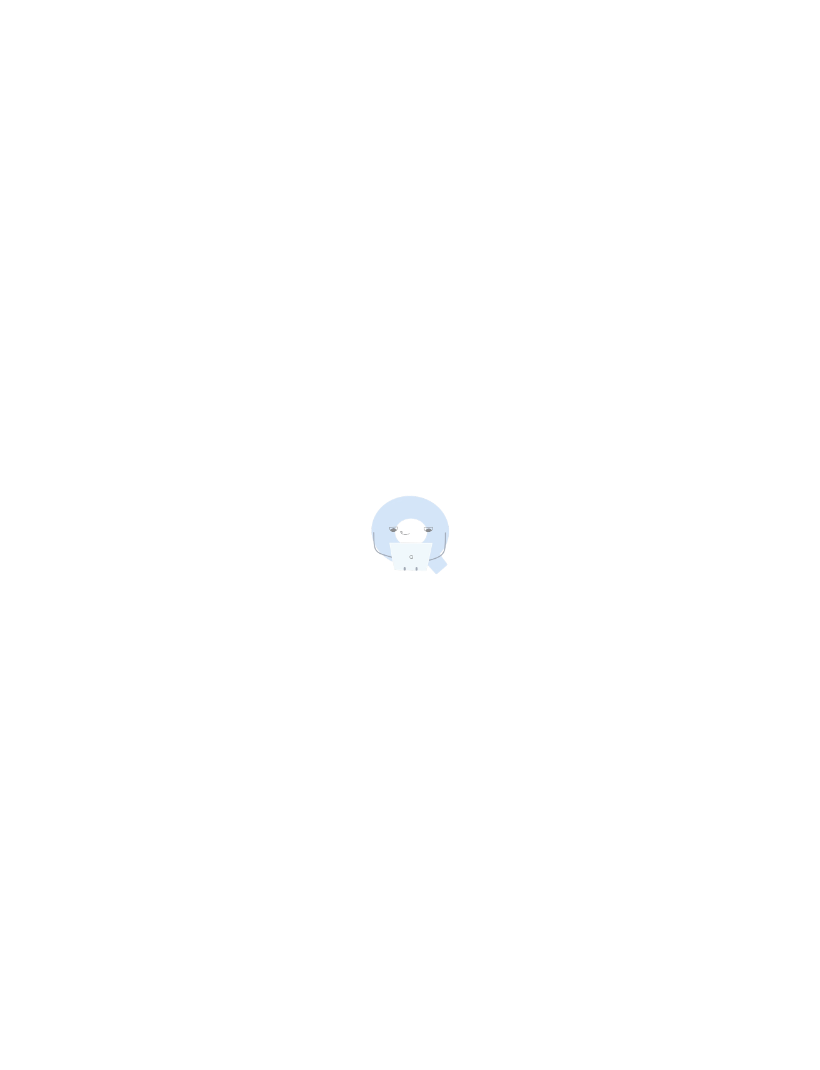 scroll, scrollTop: 0, scrollLeft: 0, axis: both 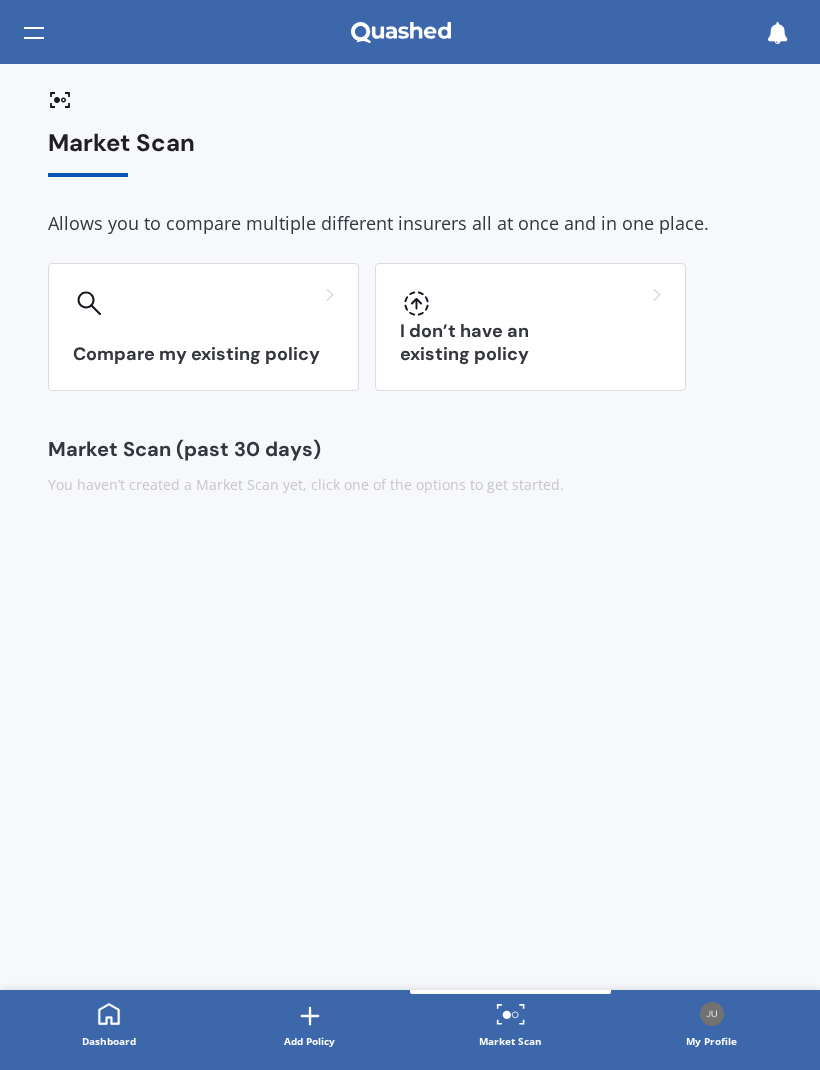 click on "Compare my existing policy" at bounding box center [203, 327] 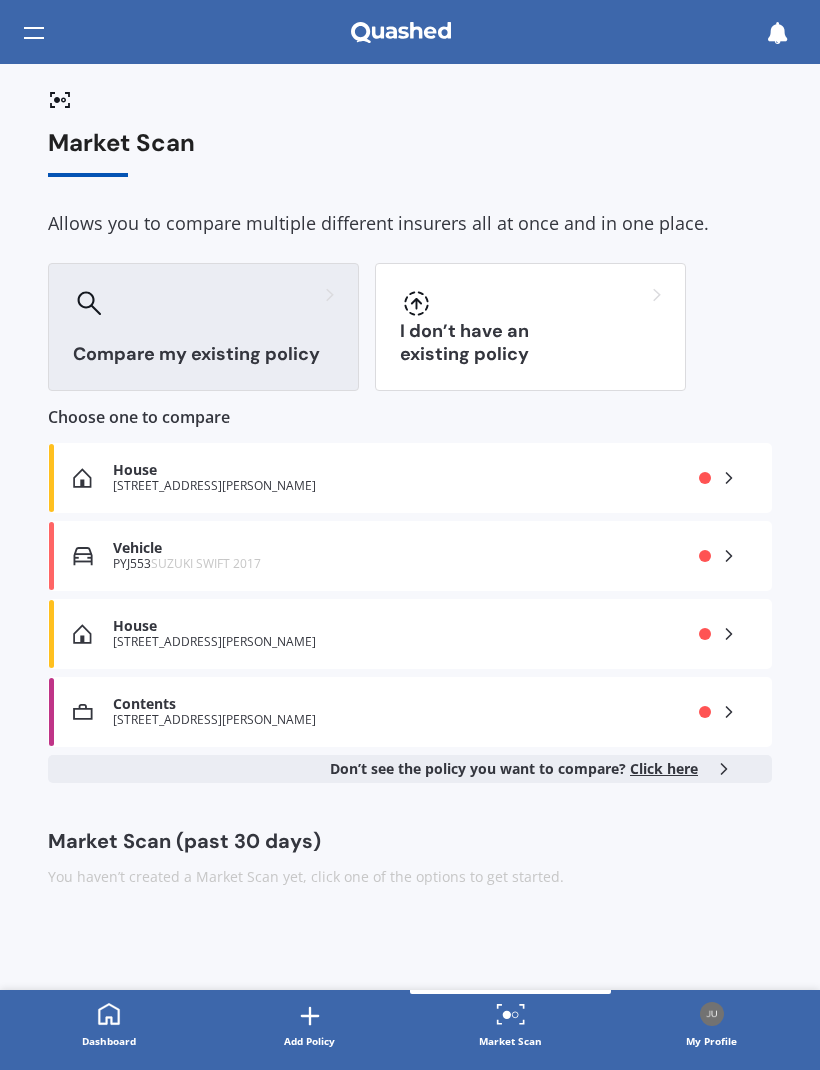click 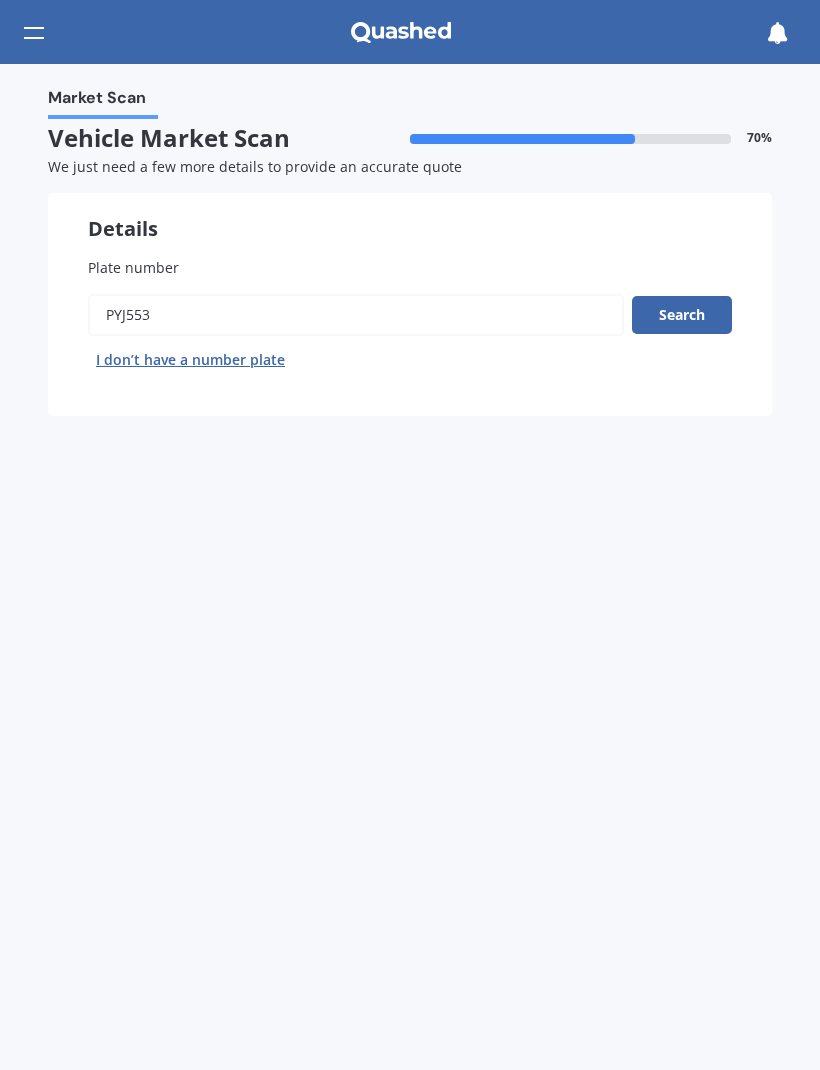 click on "Search" at bounding box center (682, 315) 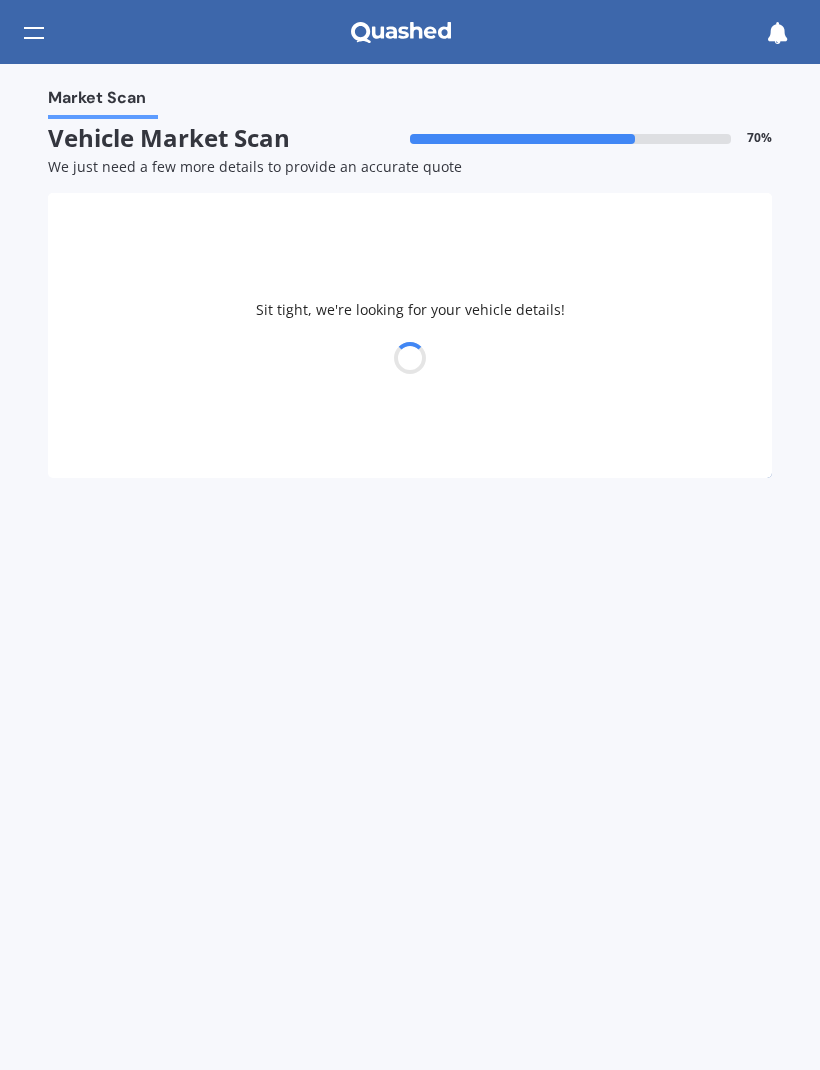 select on "SUZUKI" 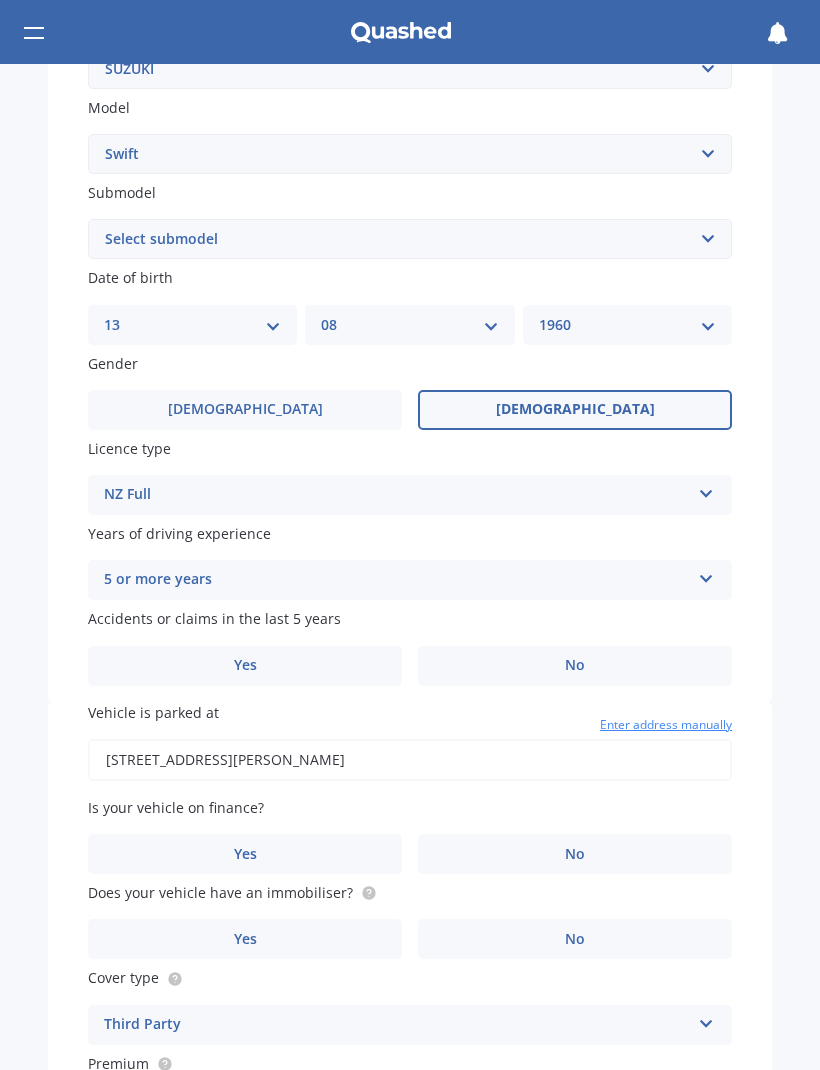 scroll, scrollTop: 463, scrollLeft: 0, axis: vertical 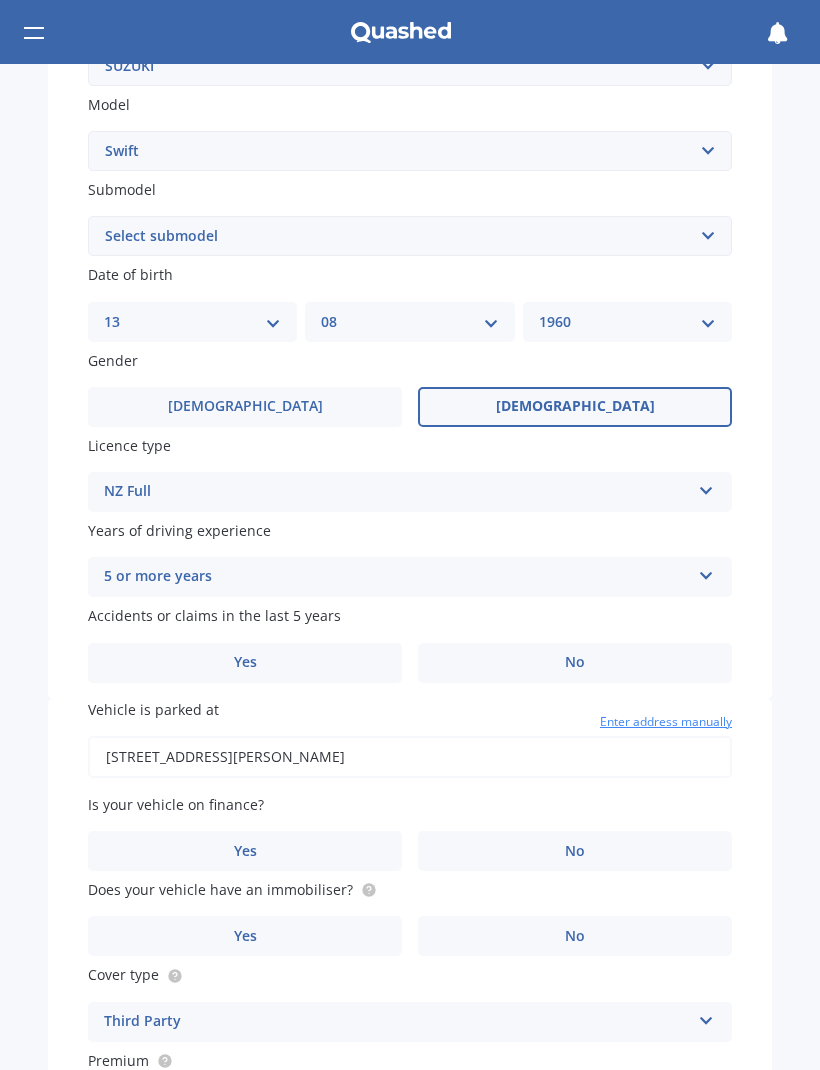 click on "No" at bounding box center (575, 663) 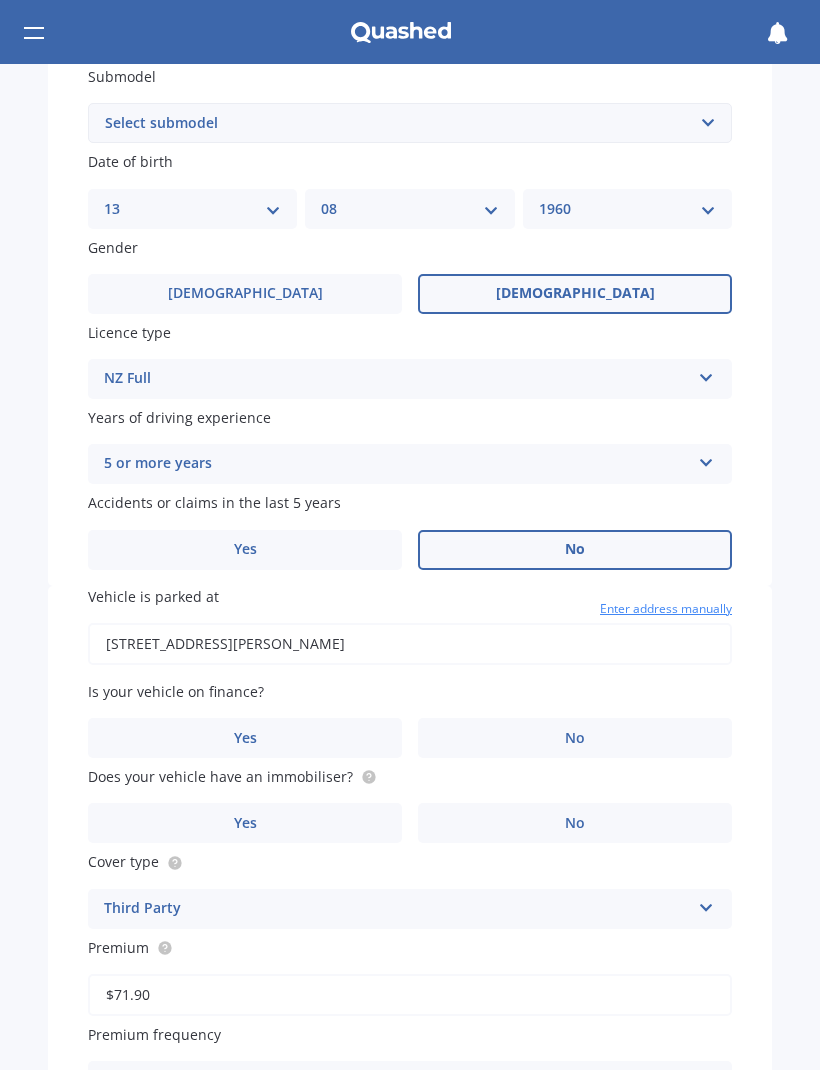 scroll, scrollTop: 577, scrollLeft: 0, axis: vertical 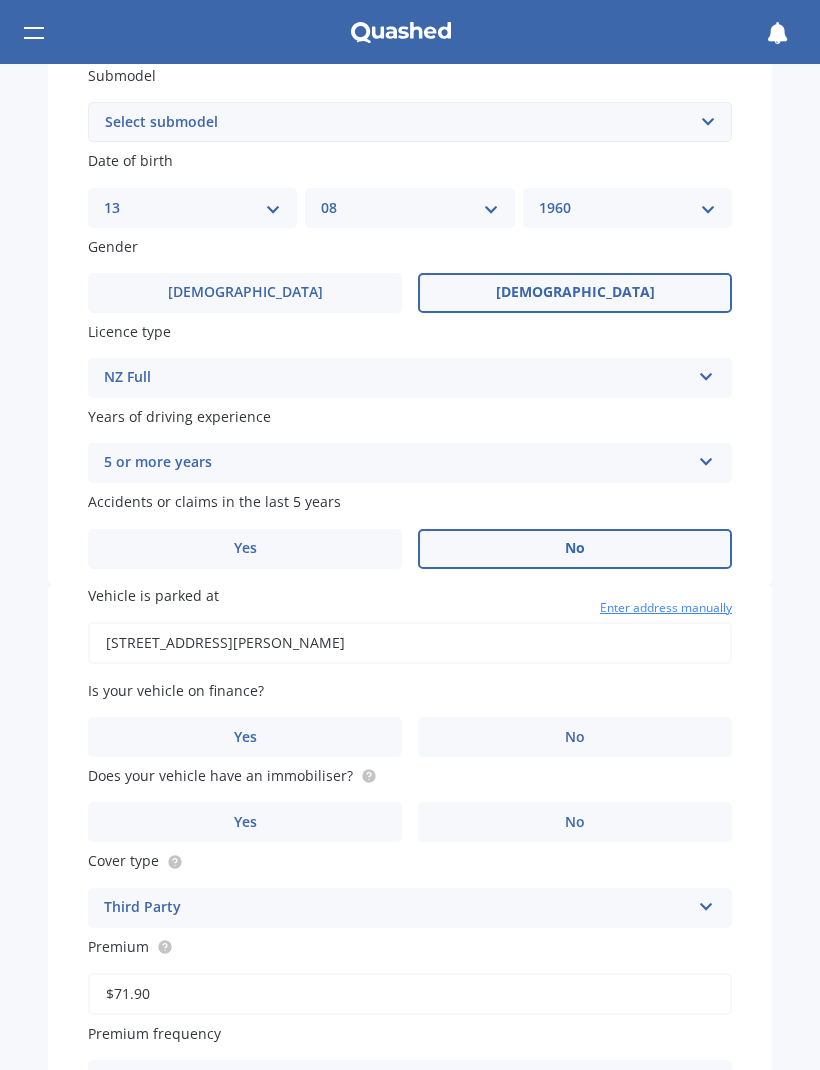 click on "No" at bounding box center [575, 737] 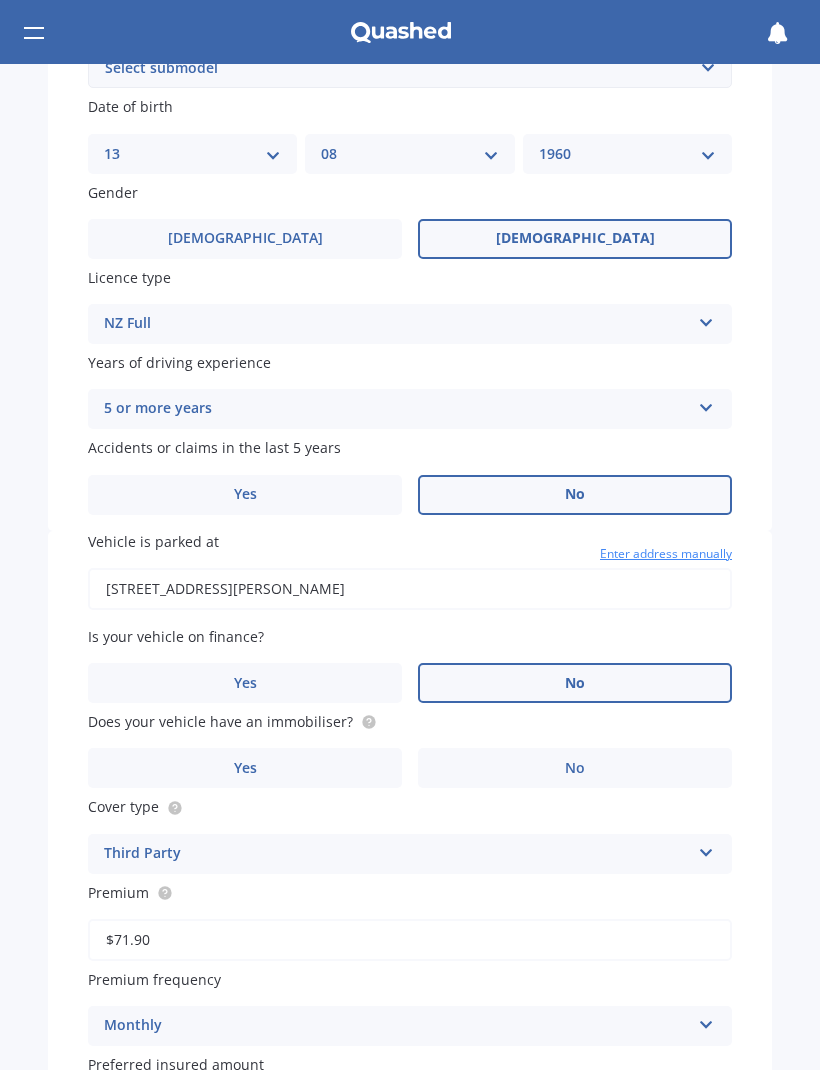 scroll, scrollTop: 647, scrollLeft: 0, axis: vertical 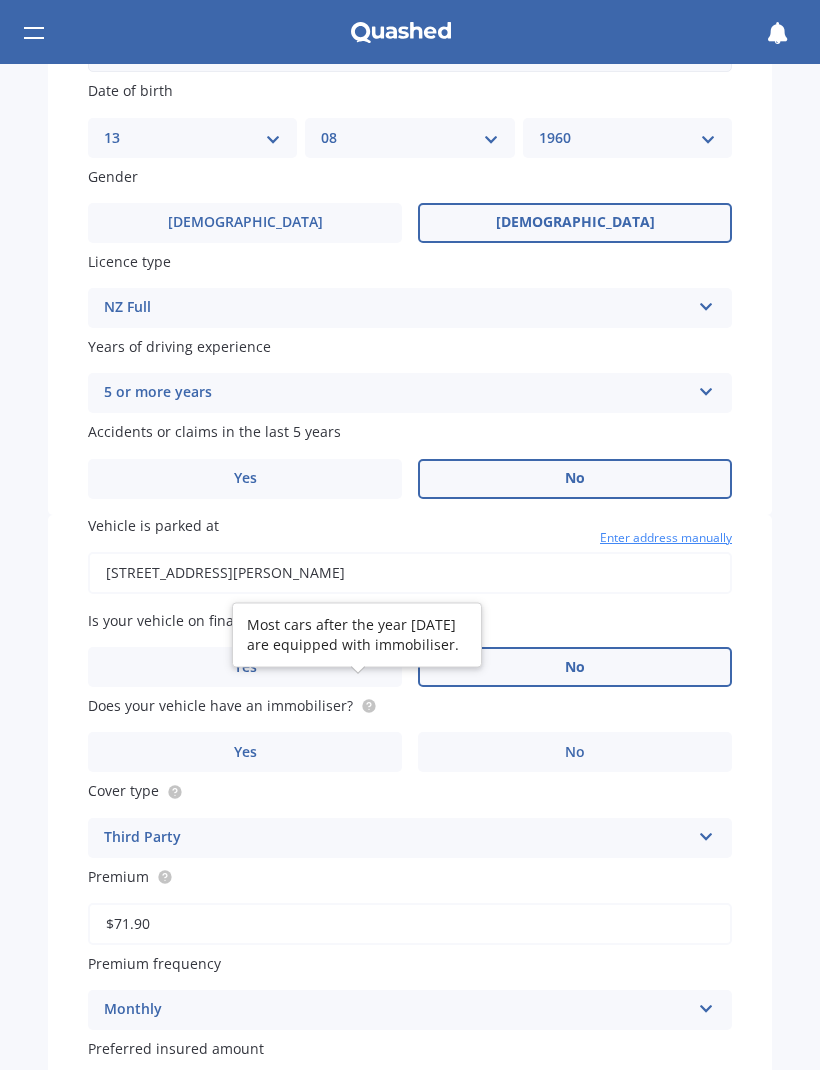 click 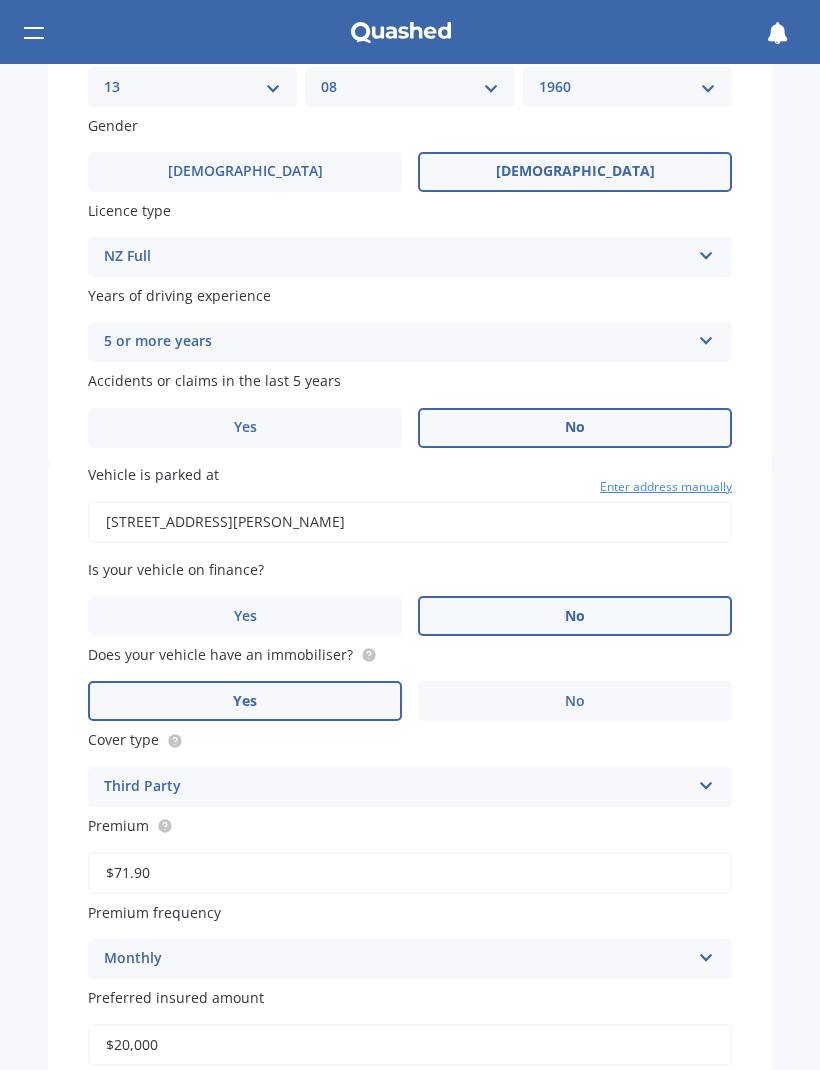 scroll, scrollTop: 699, scrollLeft: 0, axis: vertical 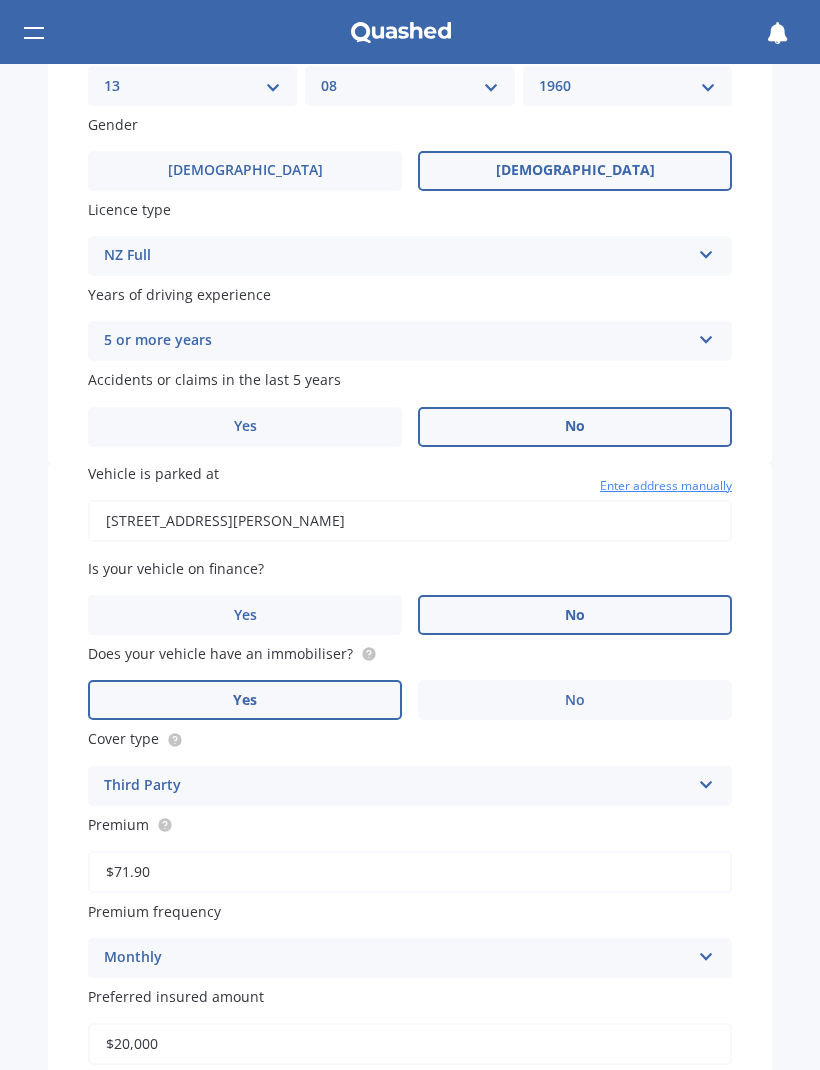 click at bounding box center (706, 781) 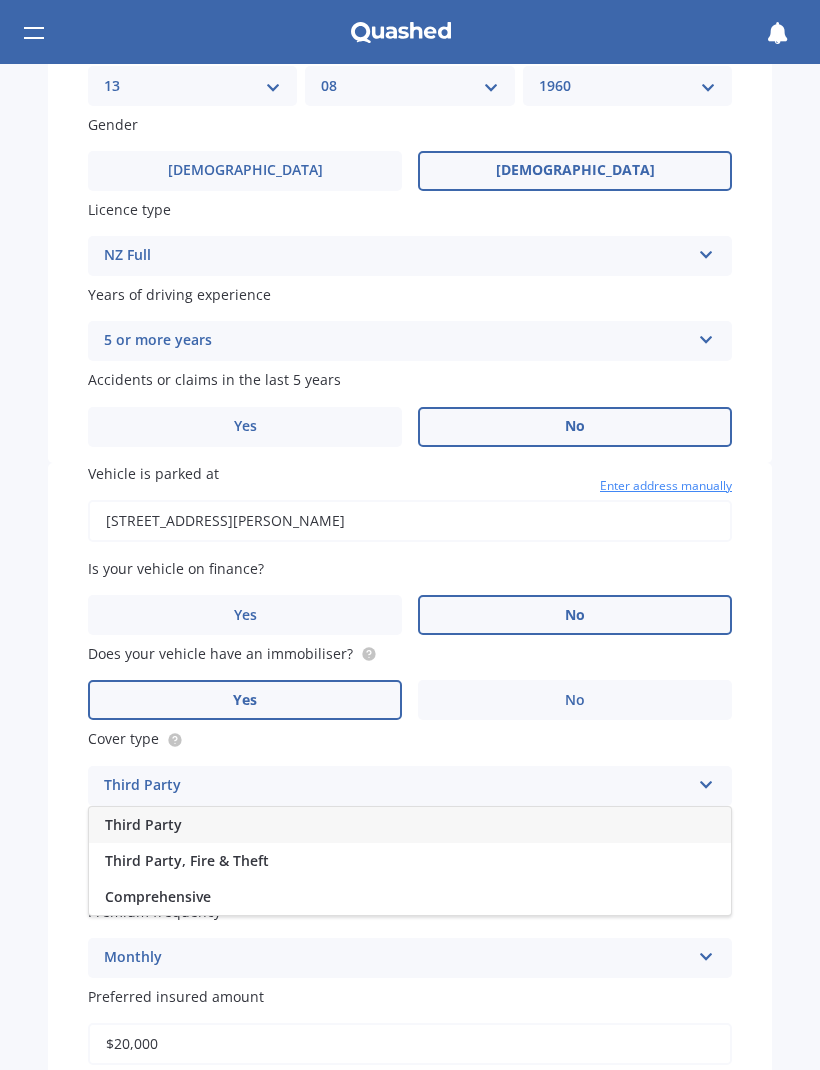 click on "Comprehensive" at bounding box center [410, 897] 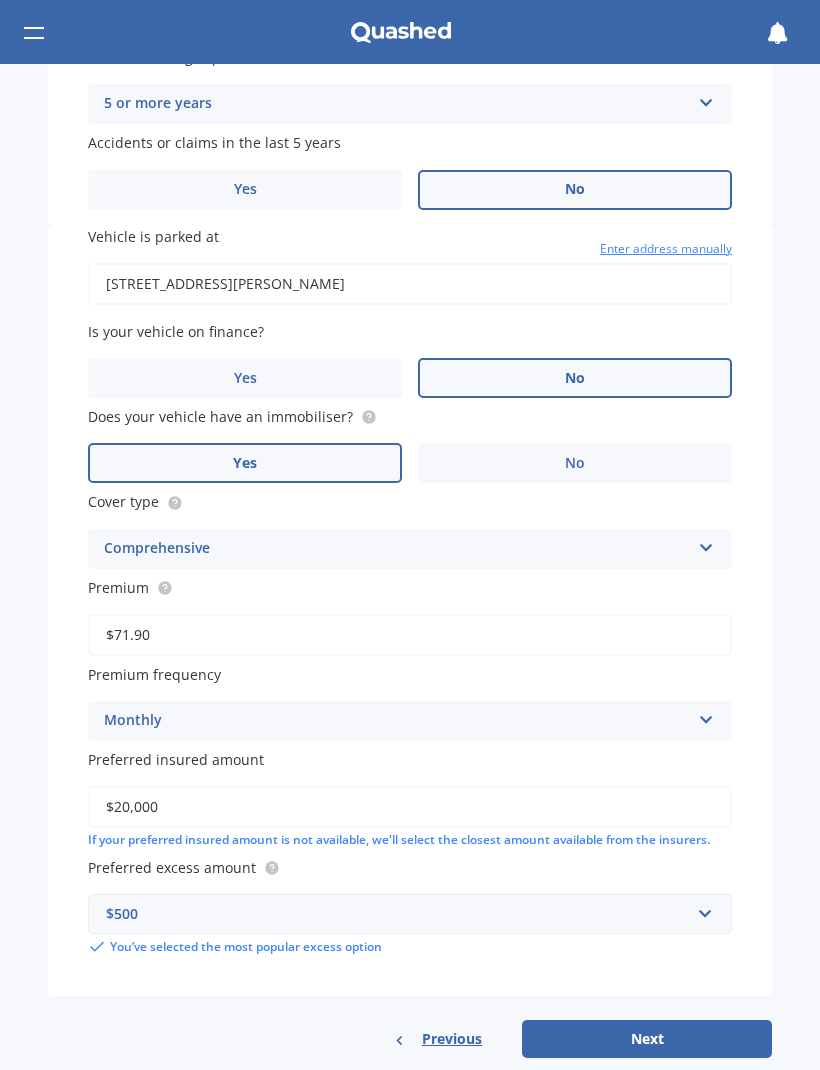 scroll, scrollTop: 935, scrollLeft: 0, axis: vertical 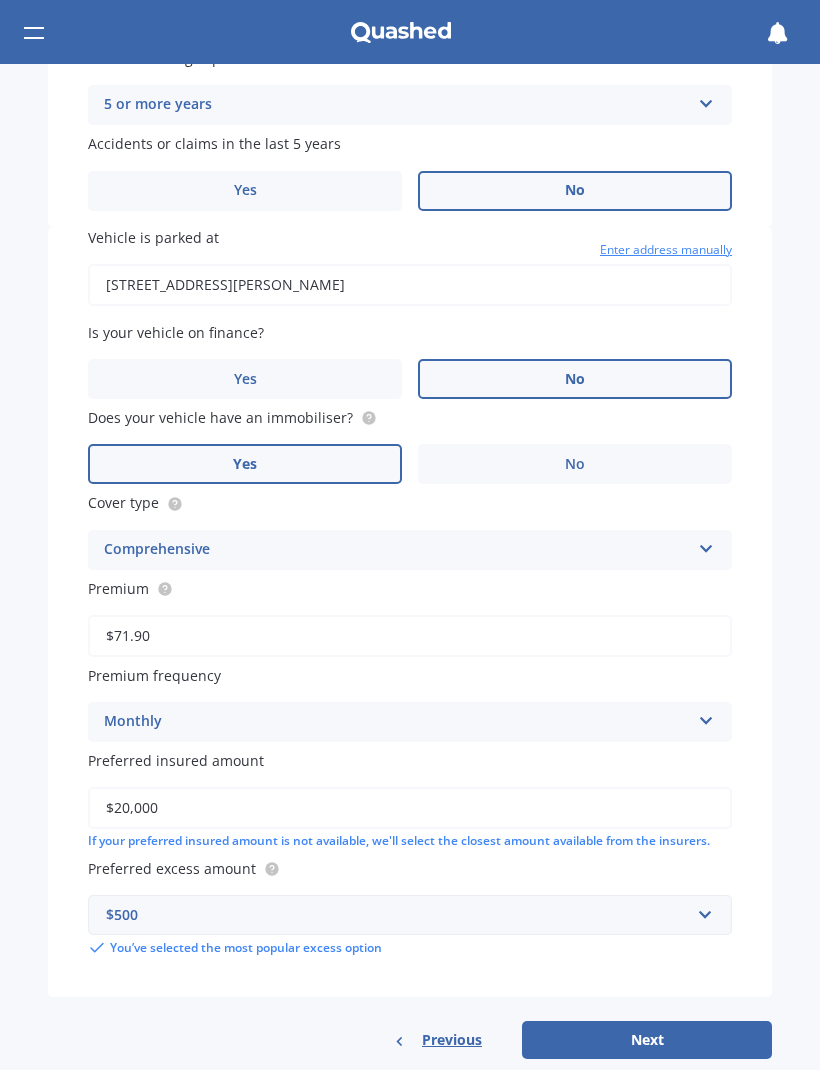 click on "$20,000" at bounding box center (410, 808) 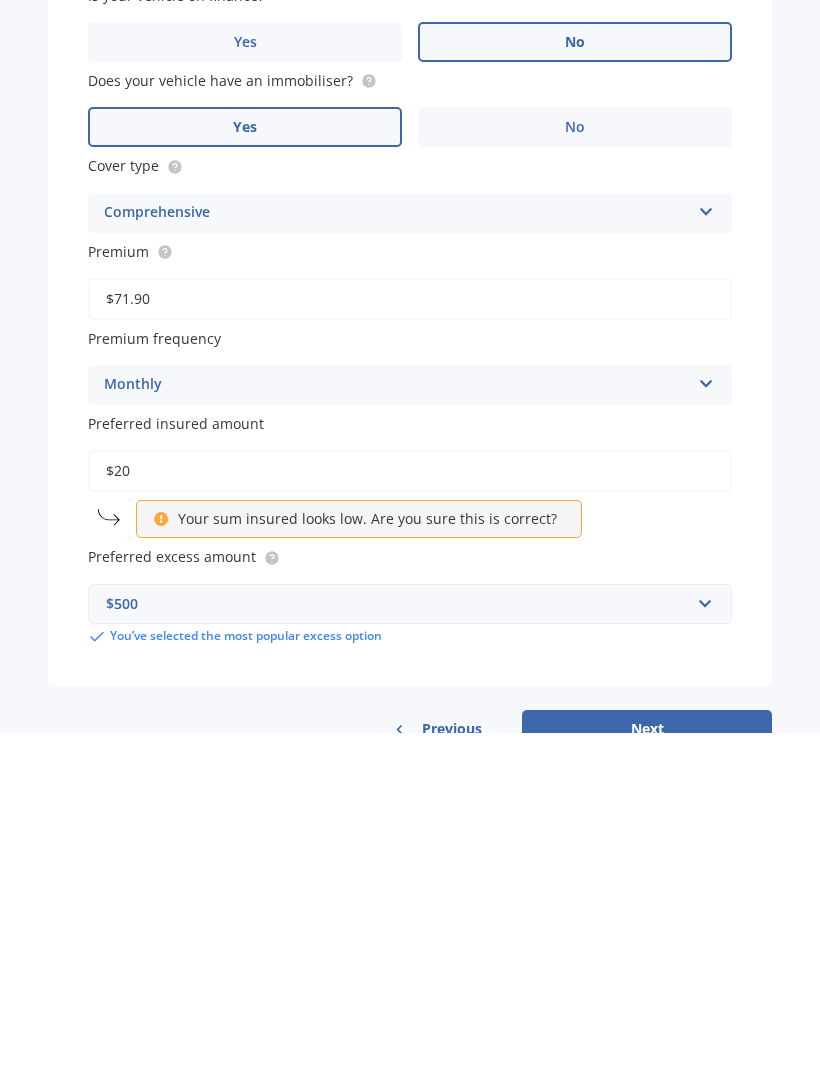 type on "$2" 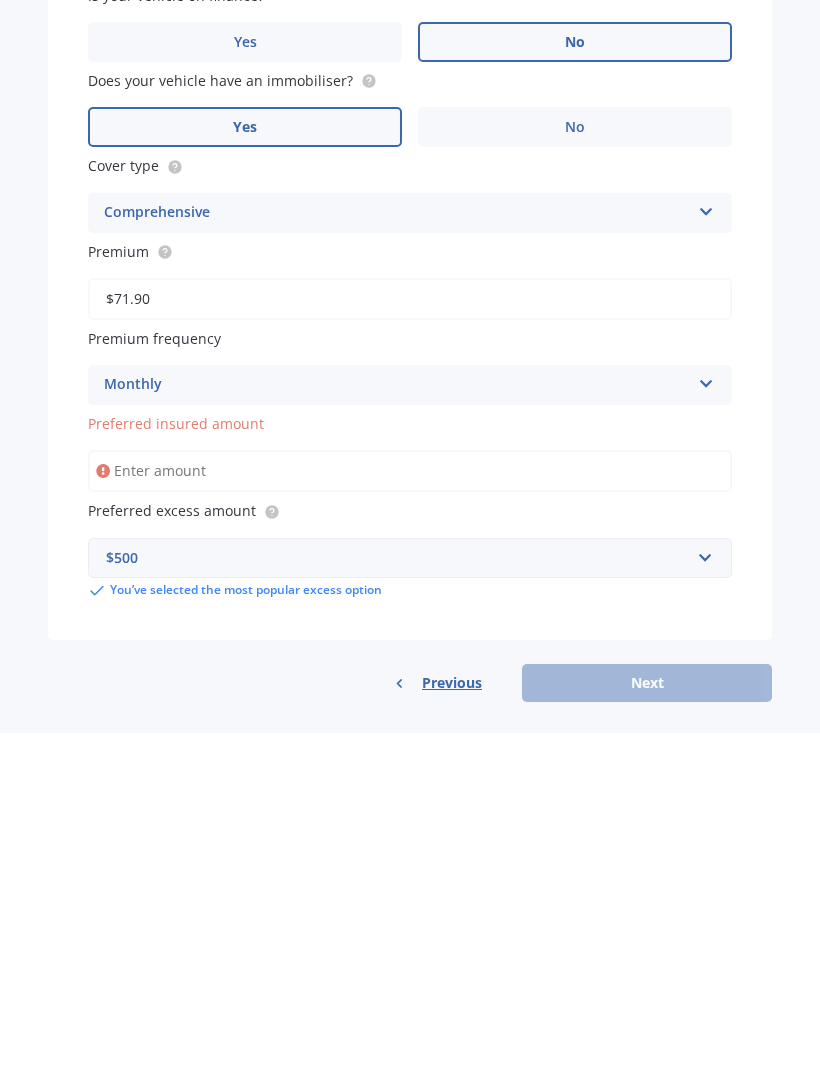 scroll, scrollTop: 915, scrollLeft: 0, axis: vertical 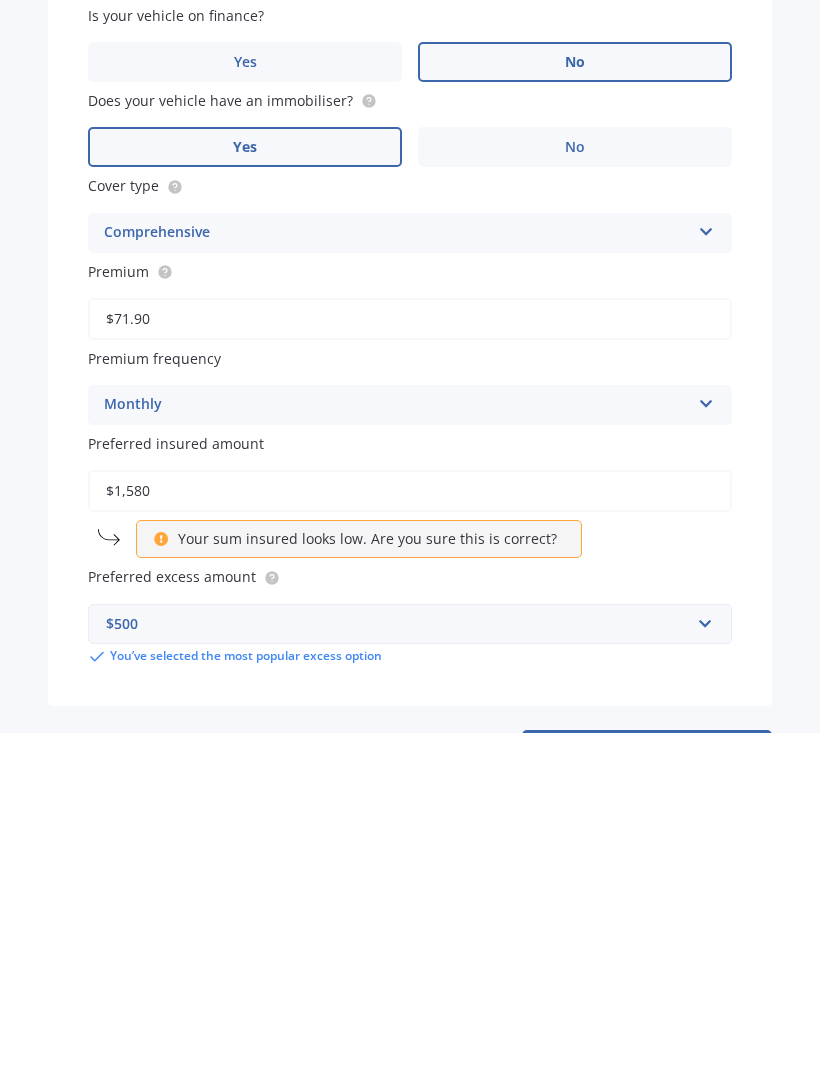 type on "$15,800" 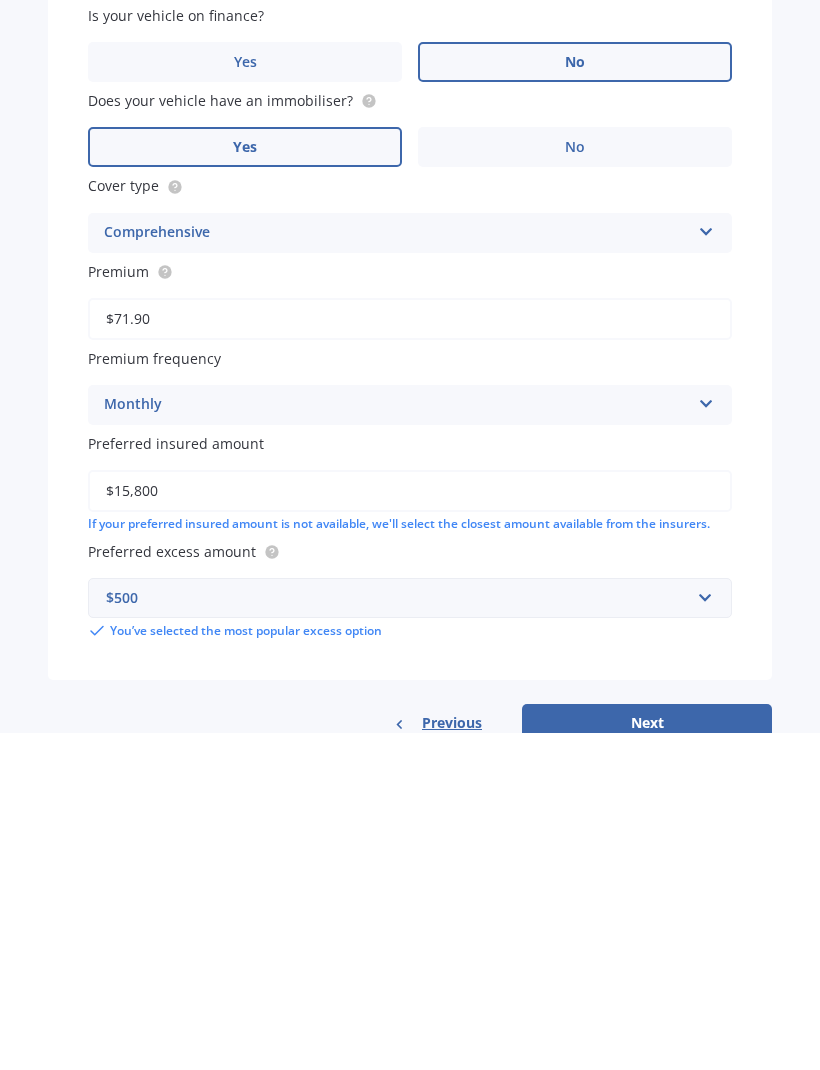 click on "Vehicle is parked at [STREET_ADDRESS][PERSON_NAME] Enter address manually Is your vehicle on finance? Yes No Does your vehicle have an immobiliser? Yes No Cover type Comprehensive Third Party Third Party, Fire & Theft Comprehensive Premium $71.90 Premium frequency Monthly Yearly Six-Monthly Quarterly Monthly Fortnightly Weekly Preferred insured amount $15,800 If your preferred insured amount is not available, we'll select the closest amount available from the insurers. Preferred excess amount $500 $100 $400 $500 $750 $1,000 $1,500 $2,000 You’ve selected the most popular excess option Previous Next" at bounding box center (410, 663) 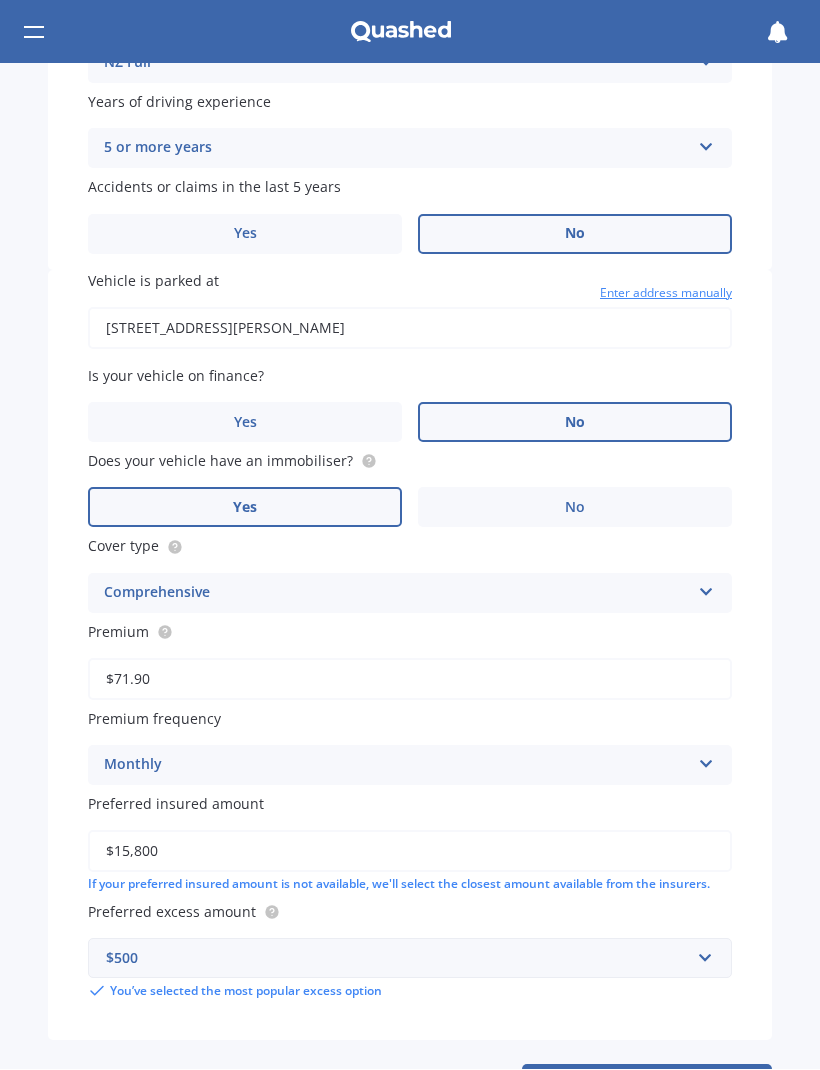 scroll, scrollTop: 889, scrollLeft: 0, axis: vertical 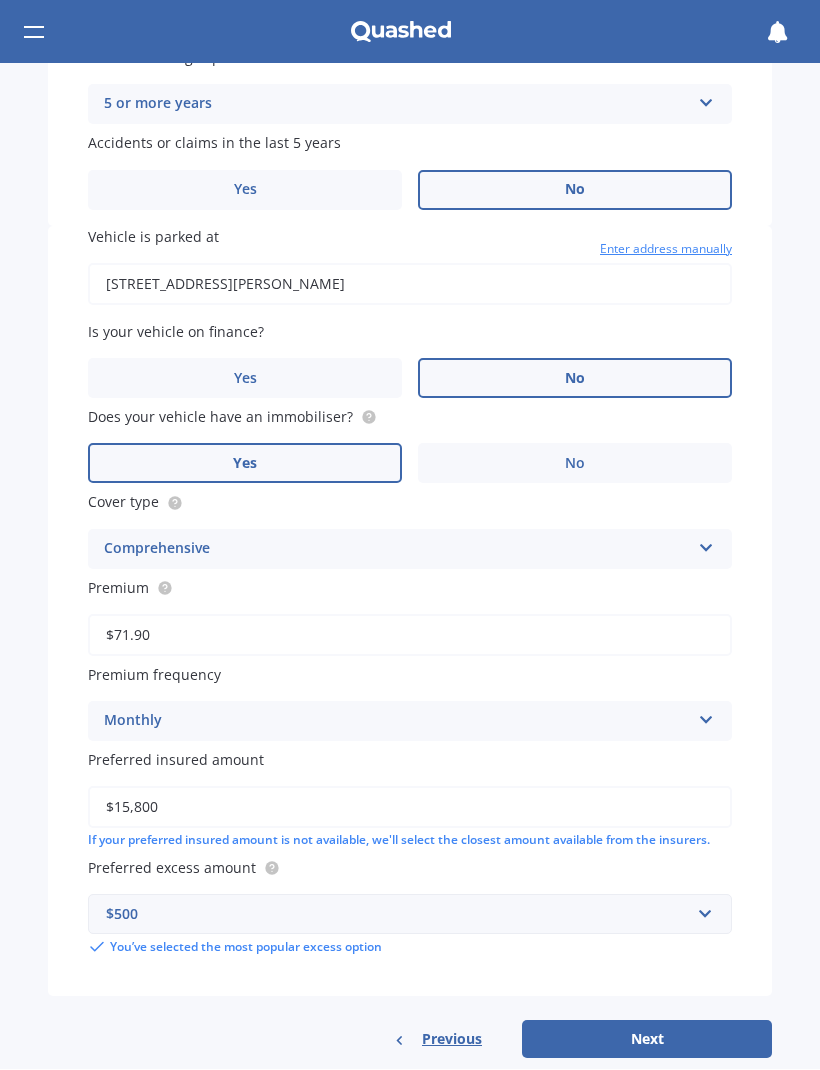 click on "Next" at bounding box center (647, 1040) 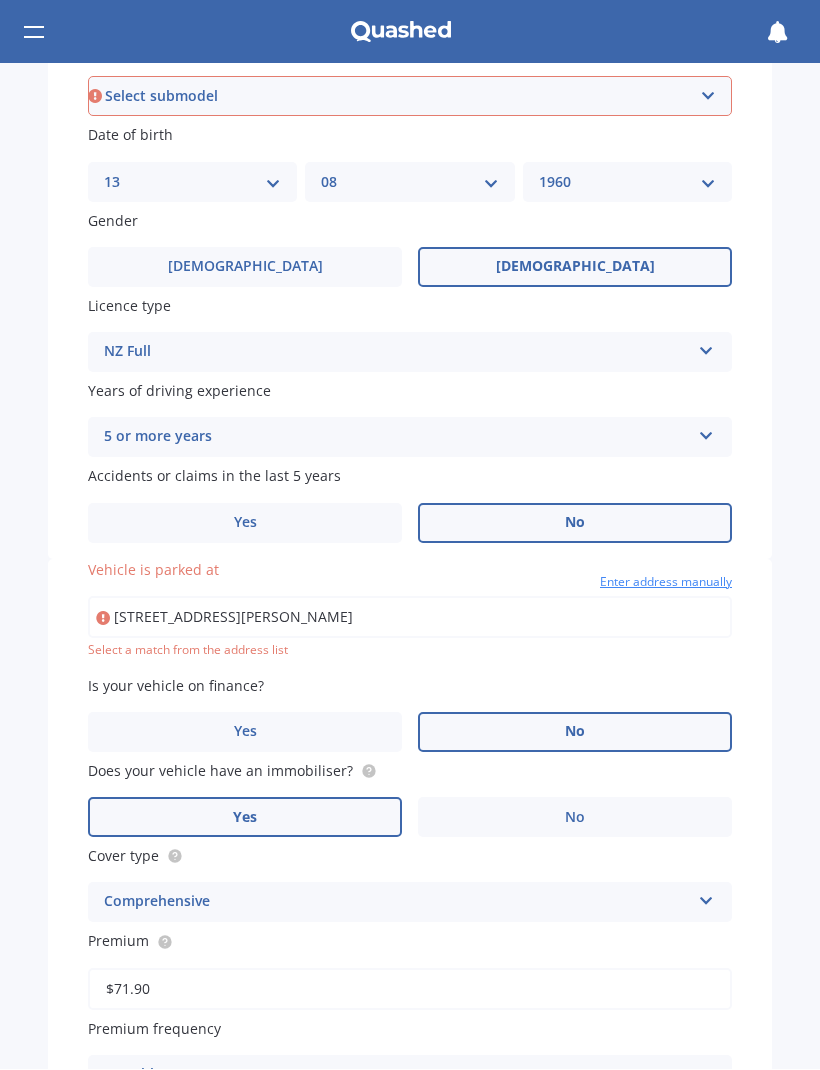 scroll, scrollTop: 570, scrollLeft: 0, axis: vertical 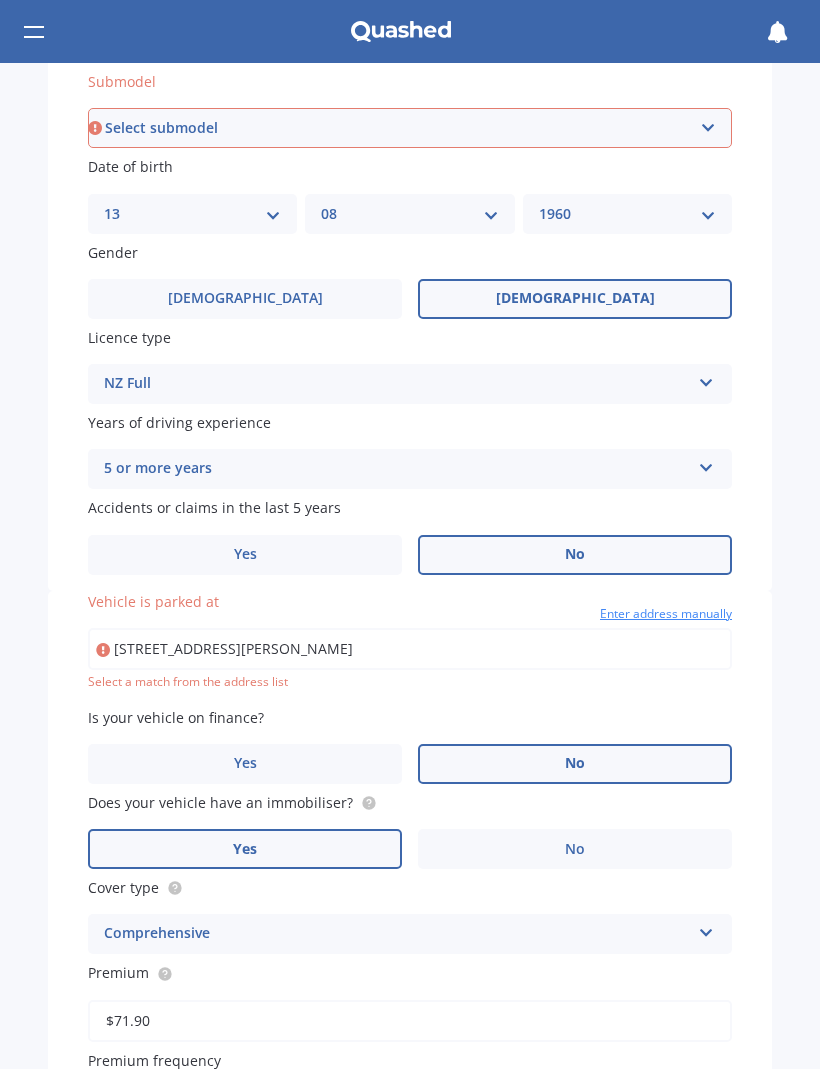 click on "[STREET_ADDRESS][PERSON_NAME]" at bounding box center (410, 650) 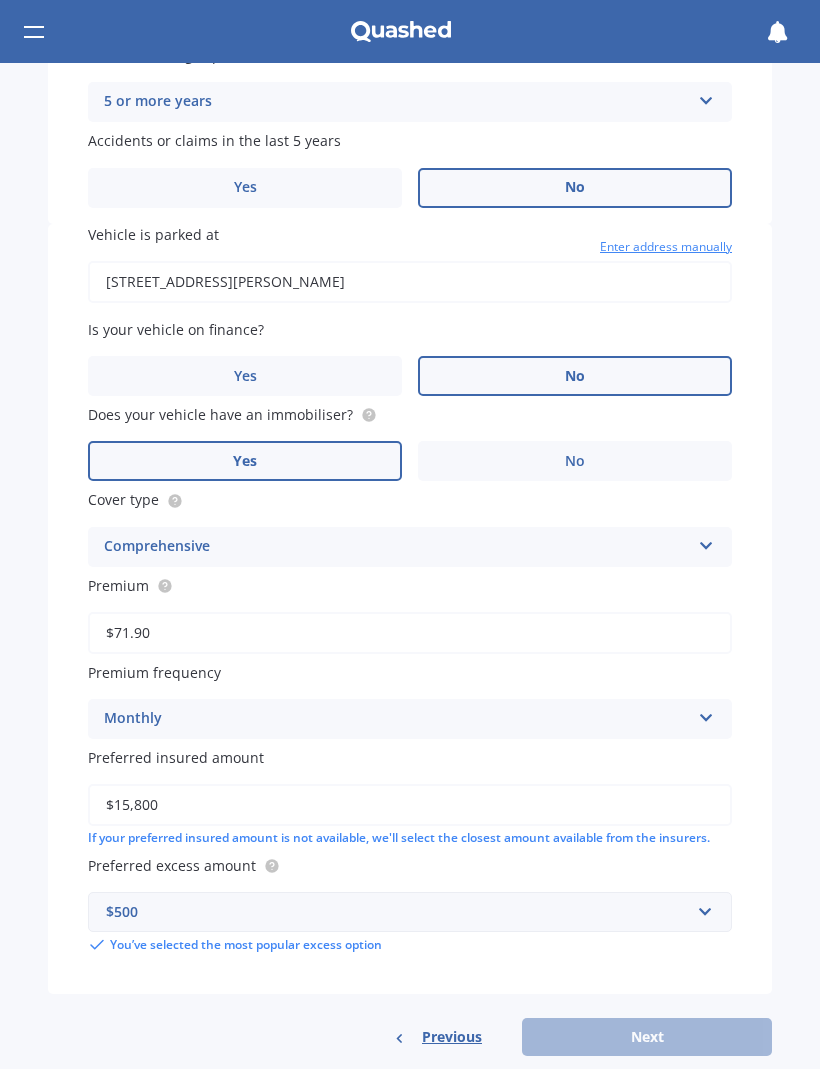 scroll, scrollTop: 935, scrollLeft: 0, axis: vertical 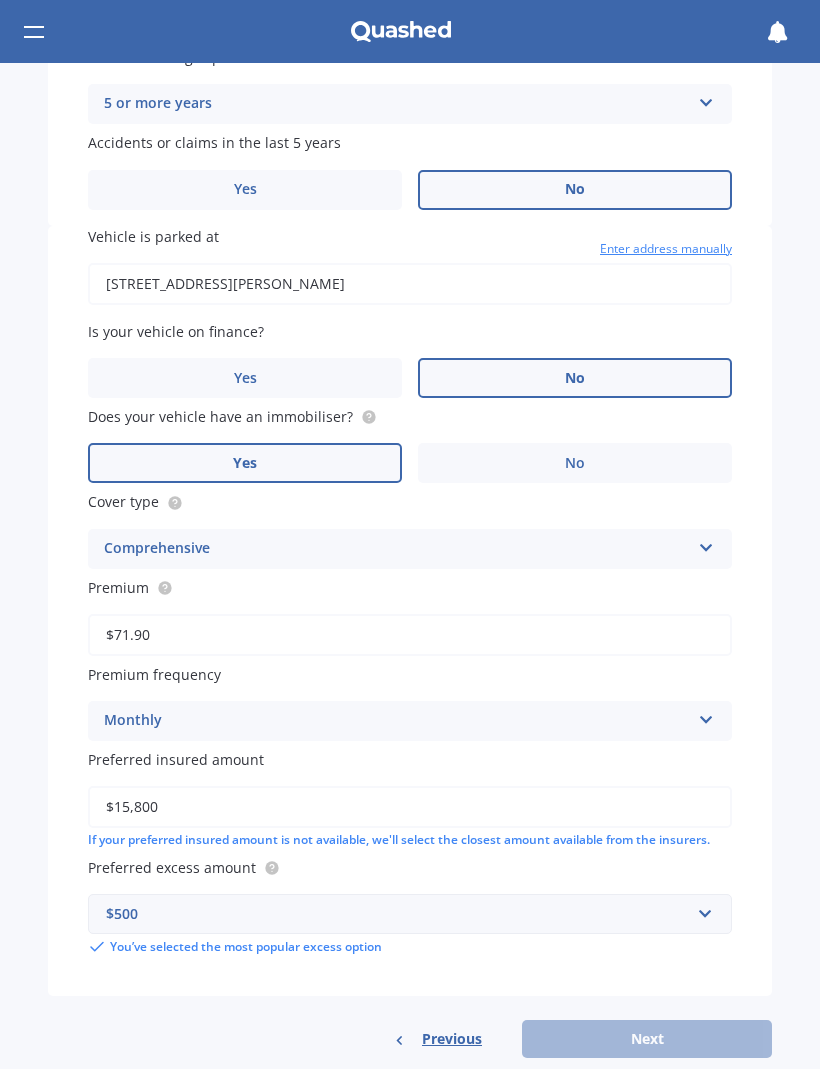 click on "Previous Next" at bounding box center (410, 1040) 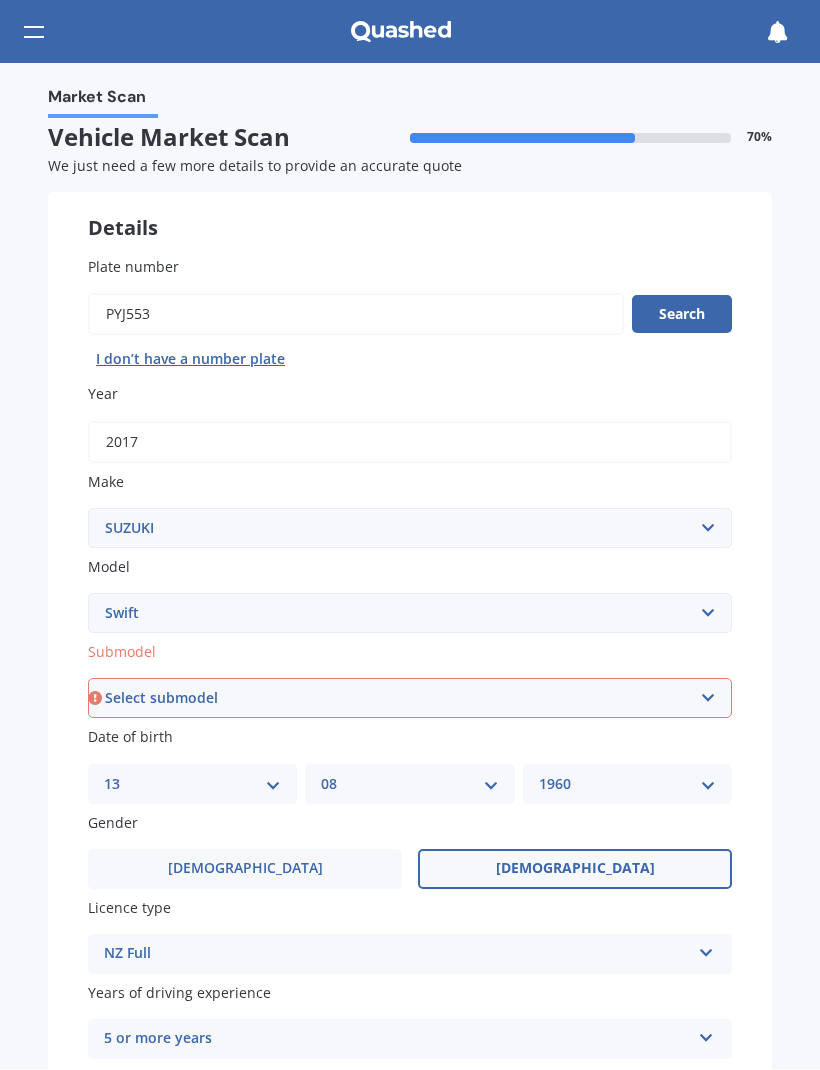scroll, scrollTop: 0, scrollLeft: 0, axis: both 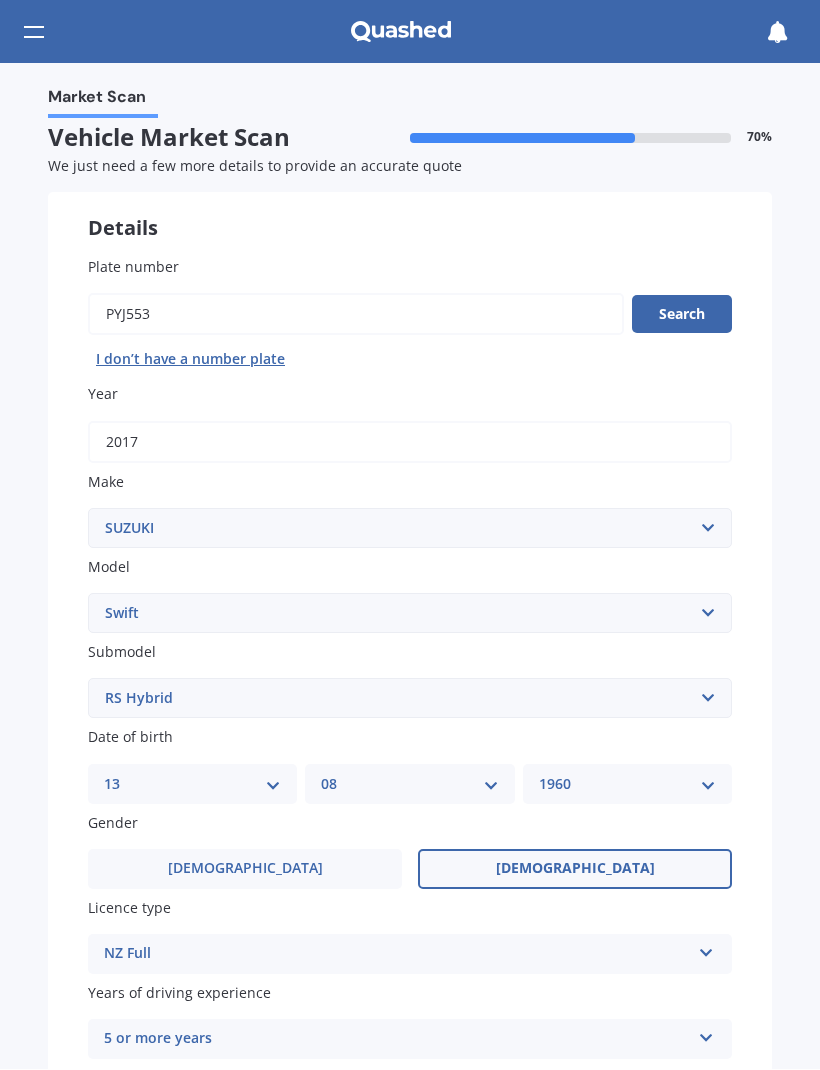 click on "Select submodel (All other) Cino Diesel Turbo GA GL GLX GO GP GS GTI LTD RS Hybrid RS non turbo RS turbo RSX SE Sport 1.6 Sport turbo" at bounding box center (410, 699) 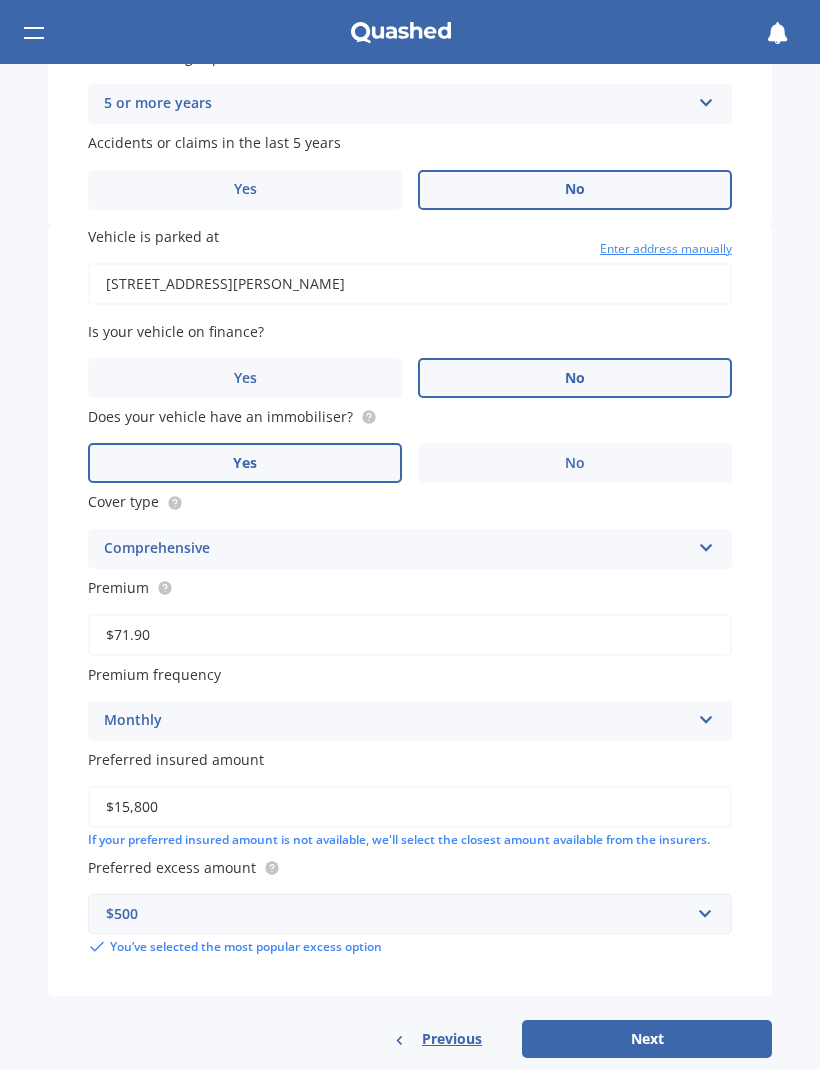 scroll, scrollTop: 935, scrollLeft: 0, axis: vertical 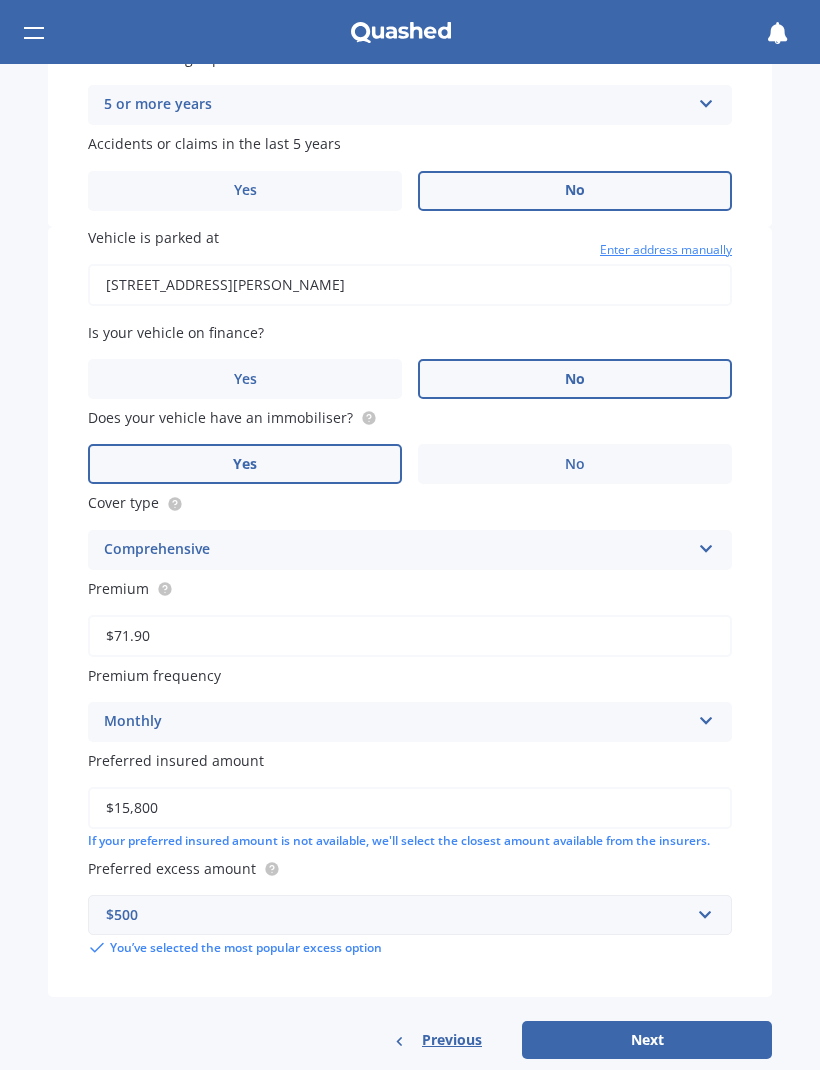 click on "Next" at bounding box center [647, 1040] 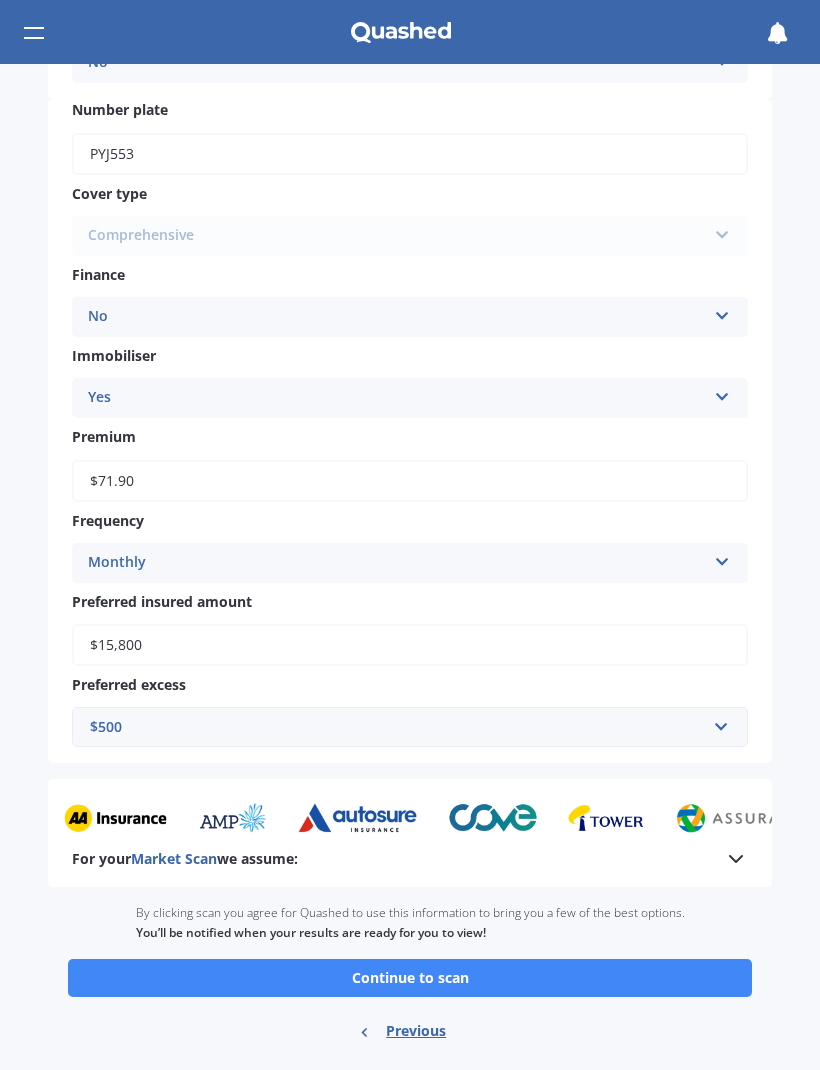 scroll, scrollTop: 636, scrollLeft: 0, axis: vertical 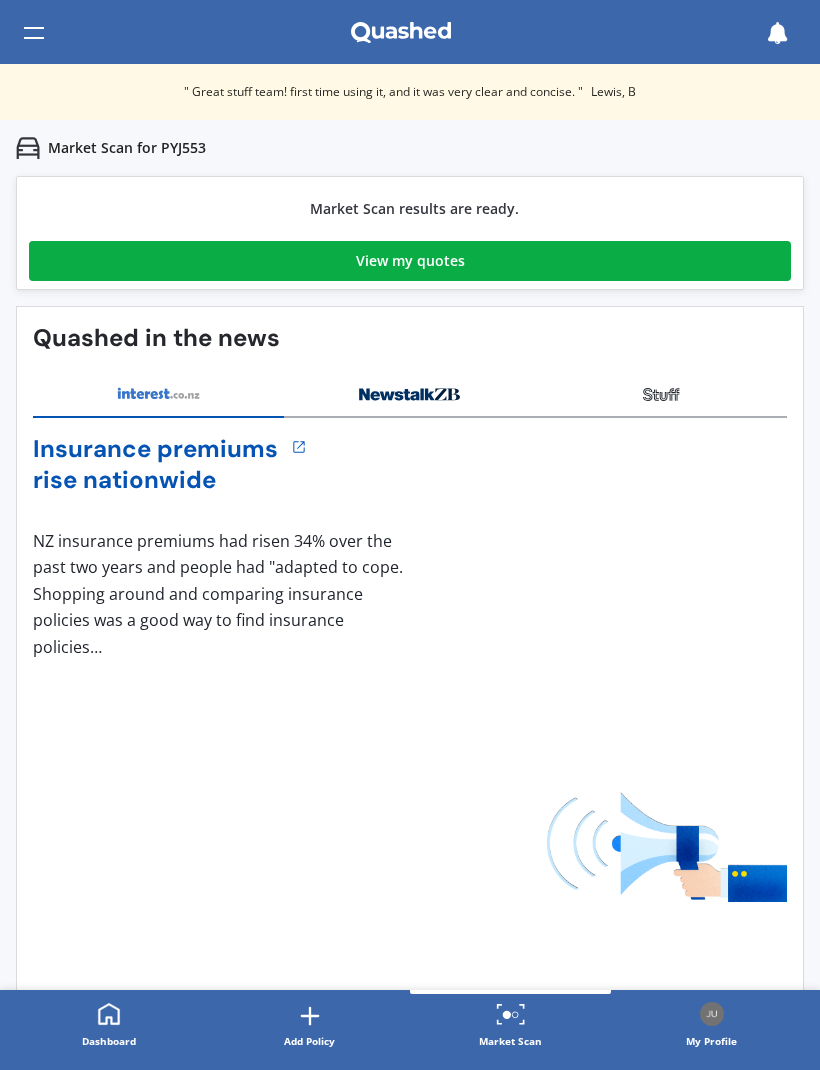 click on "View my quotes" at bounding box center (410, 261) 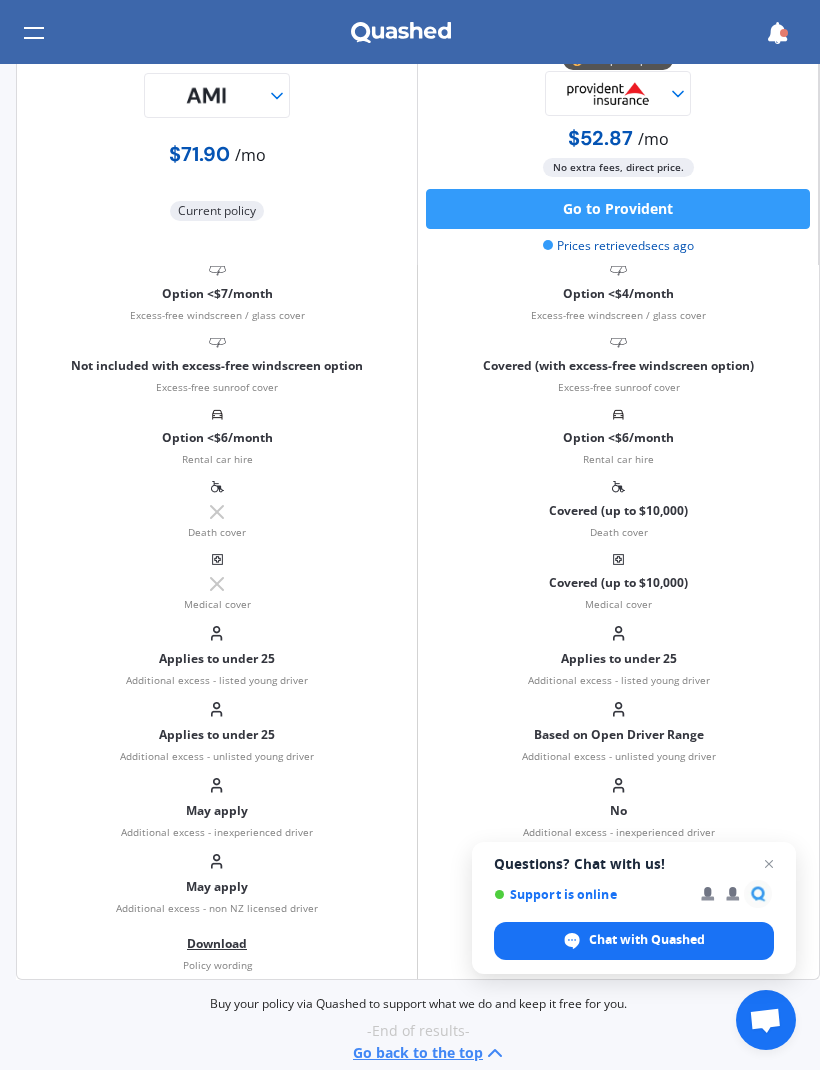 scroll, scrollTop: 1513, scrollLeft: 0, axis: vertical 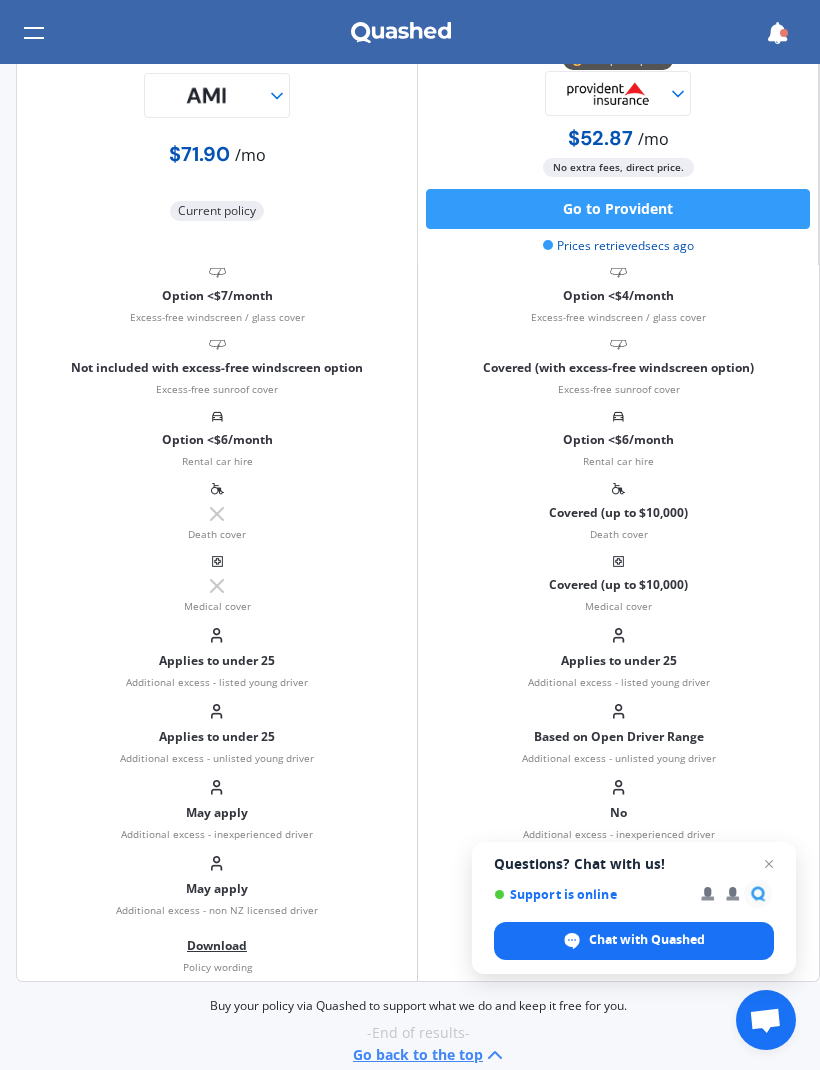 click on "Applies to under 25 Additional excess - unlisted young driver" at bounding box center (217, 734) 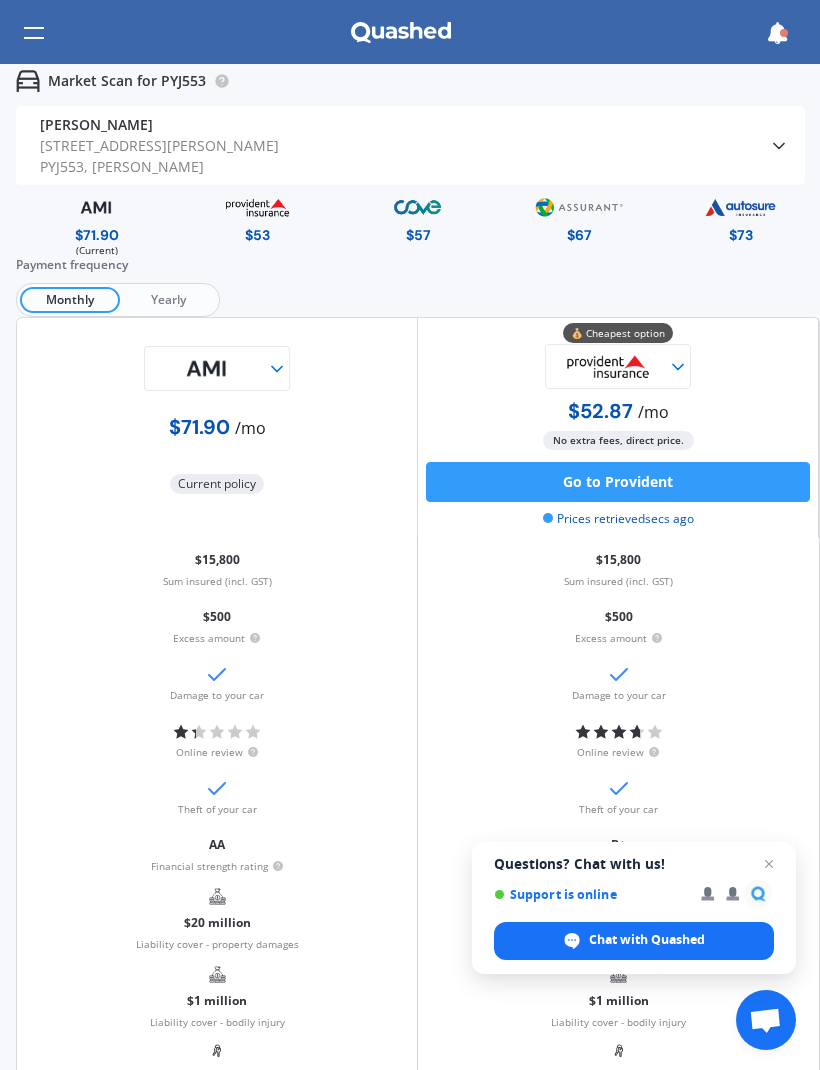 scroll, scrollTop: 0, scrollLeft: 0, axis: both 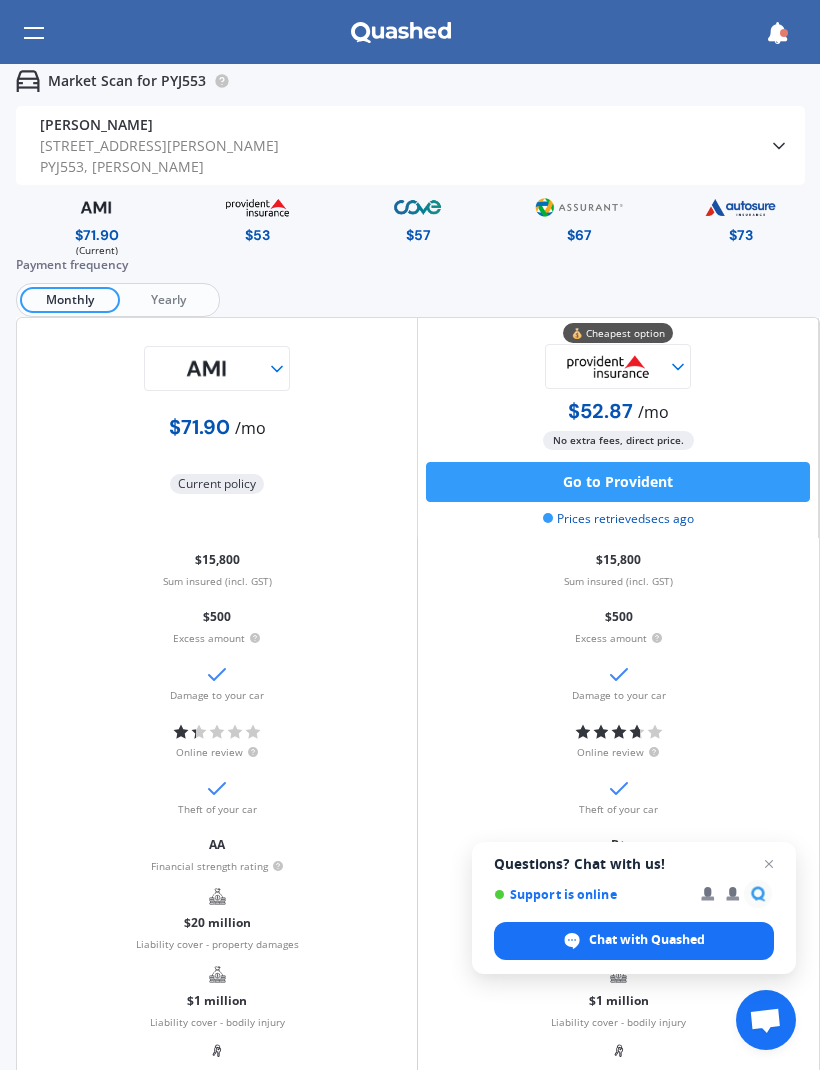 click at bounding box center [619, 731] 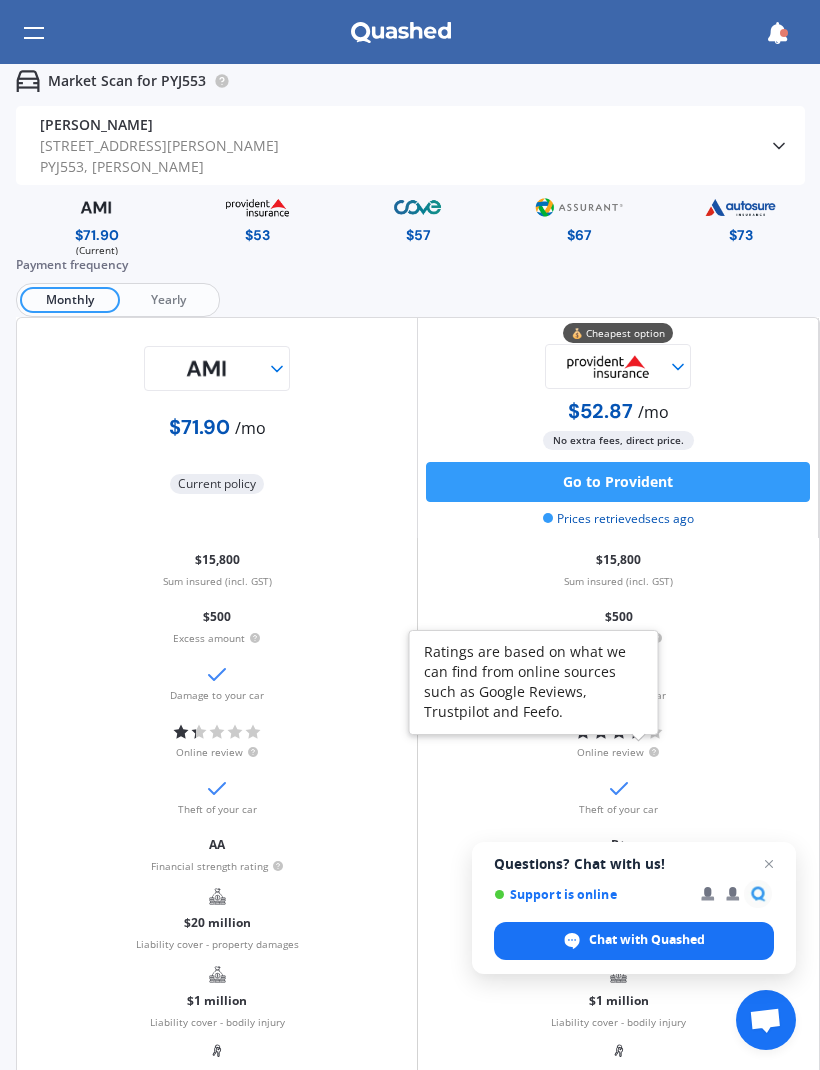click at bounding box center [418, 207] 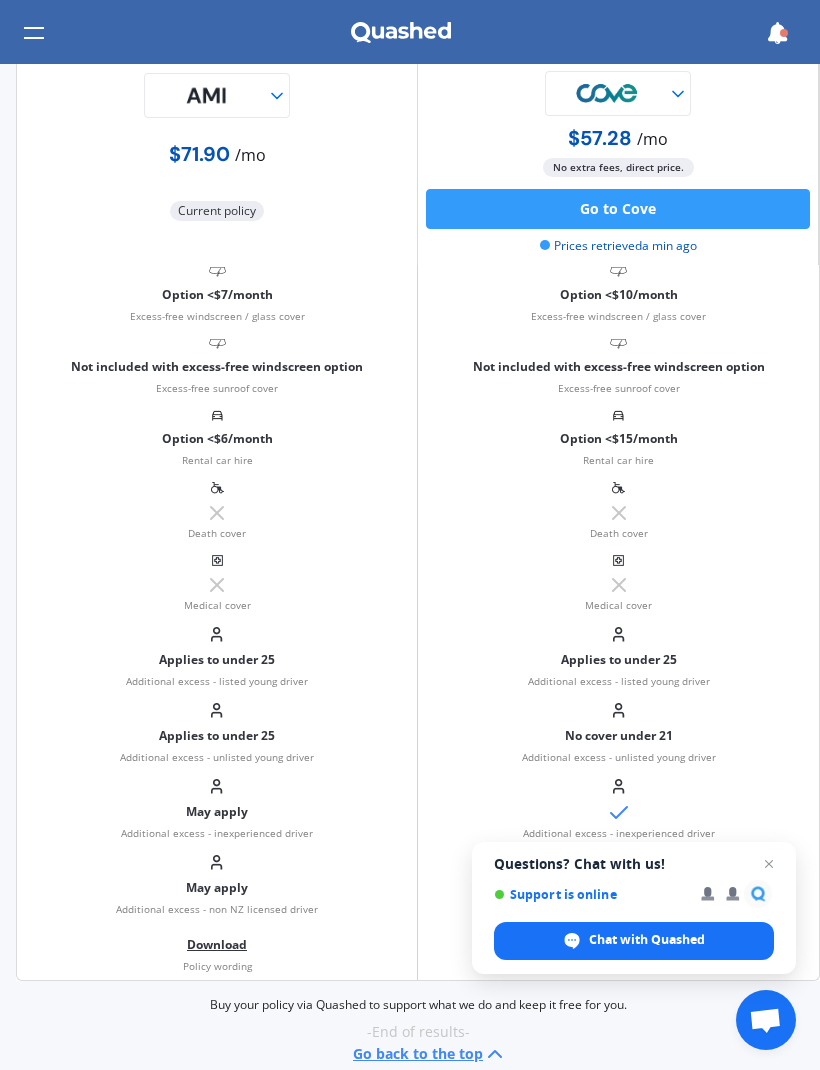 scroll, scrollTop: 1513, scrollLeft: 0, axis: vertical 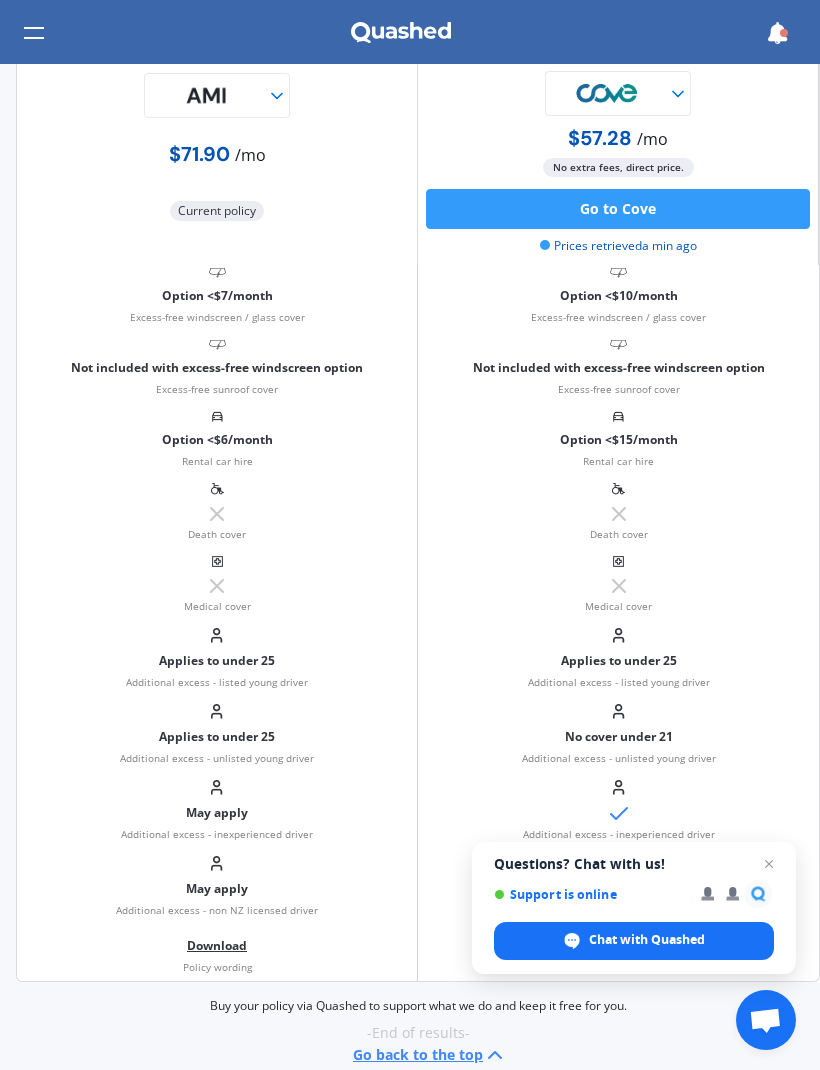 click on "Go to Cove" at bounding box center [618, 209] 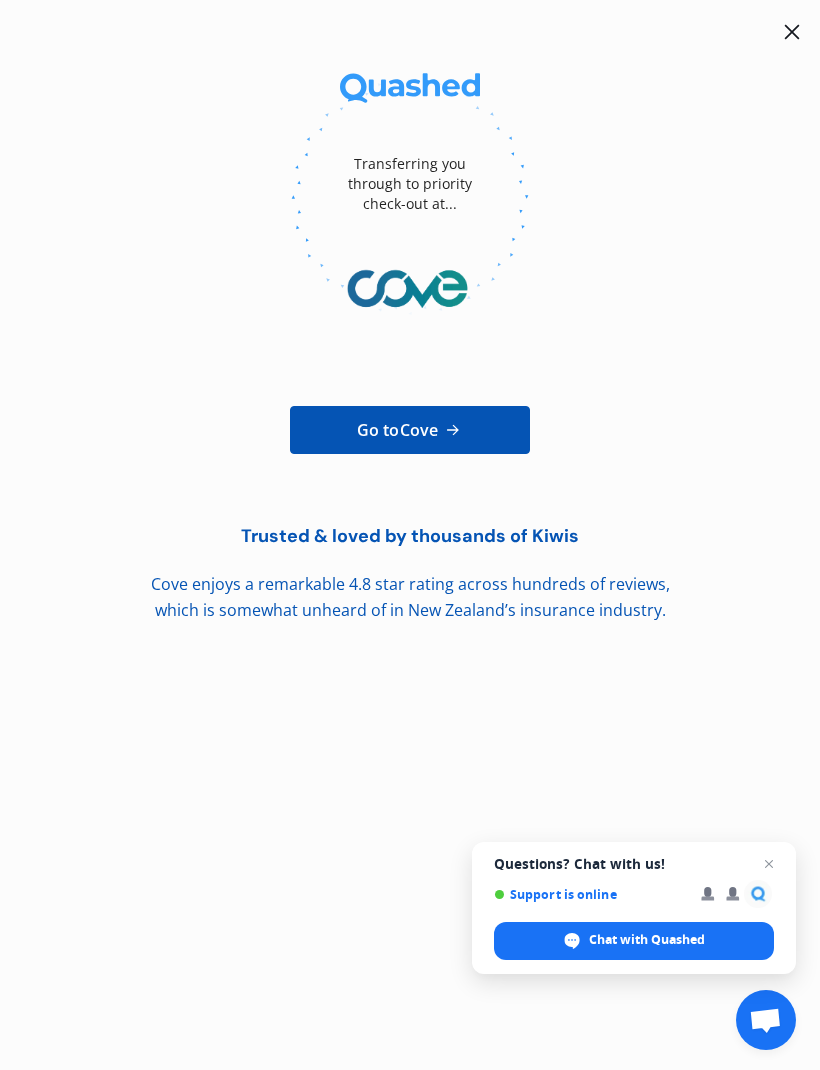 click on "Go to  Cove" at bounding box center (410, 430) 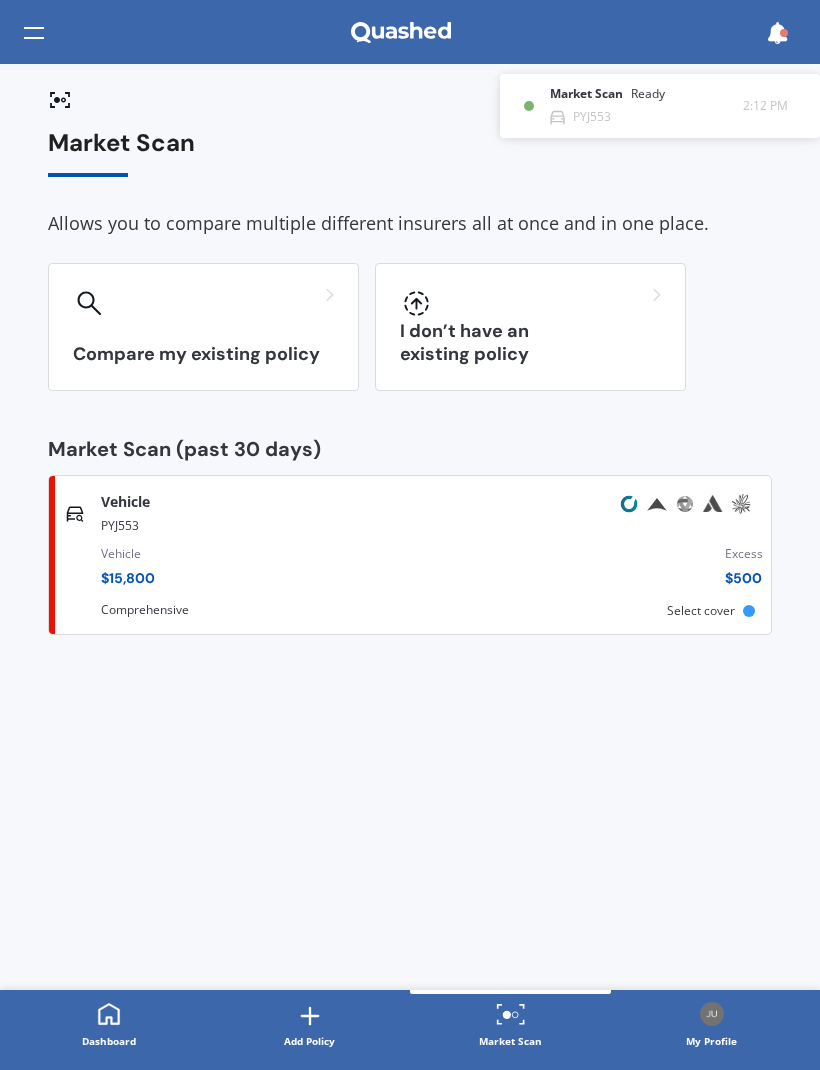 scroll, scrollTop: 0, scrollLeft: 0, axis: both 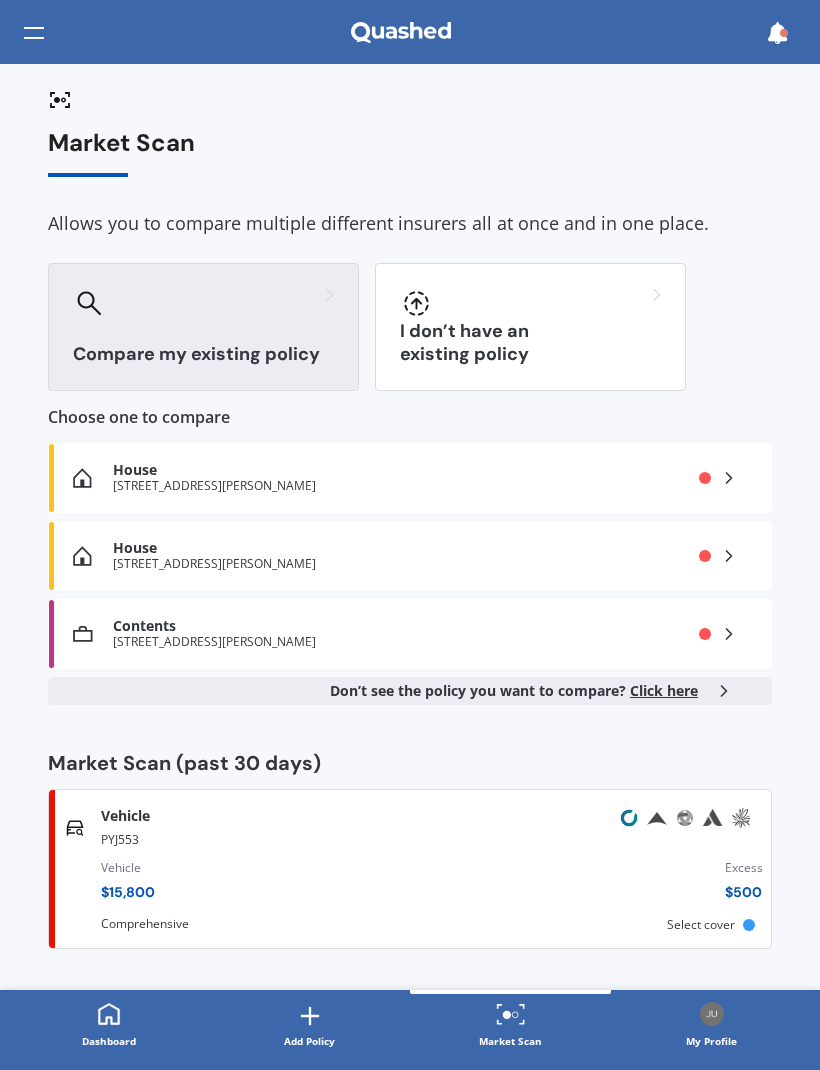 click 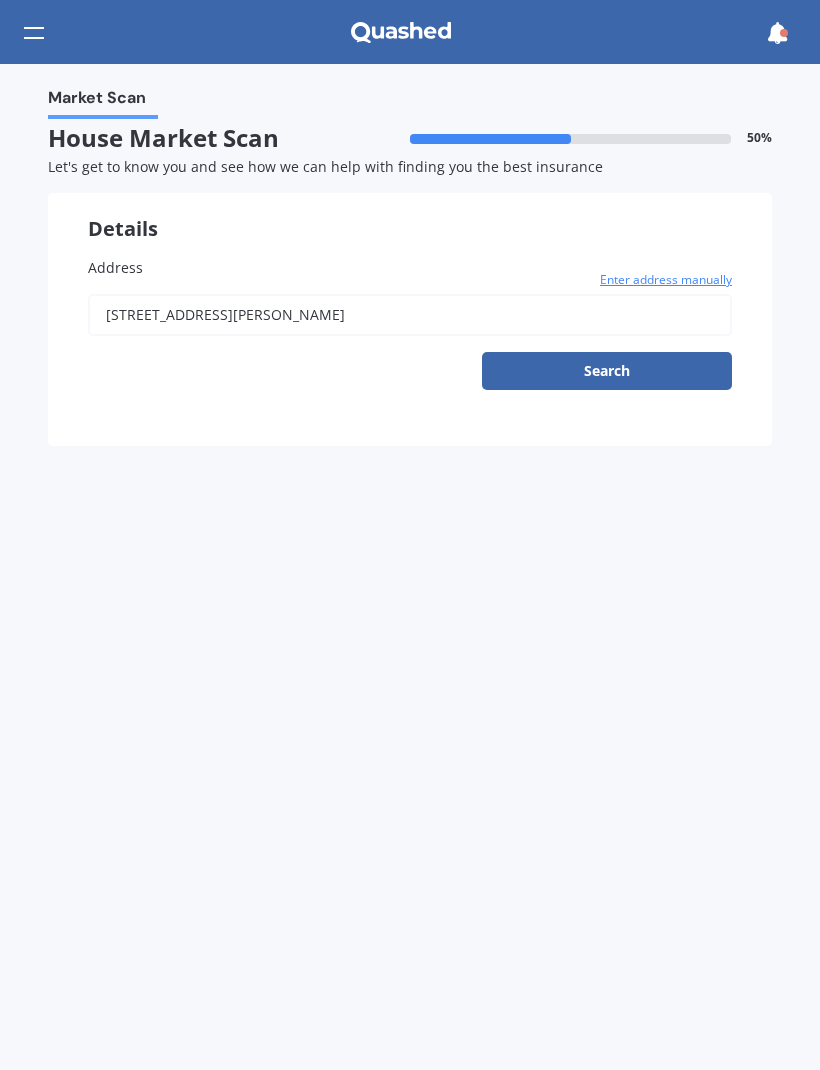 click on "Search" at bounding box center (607, 371) 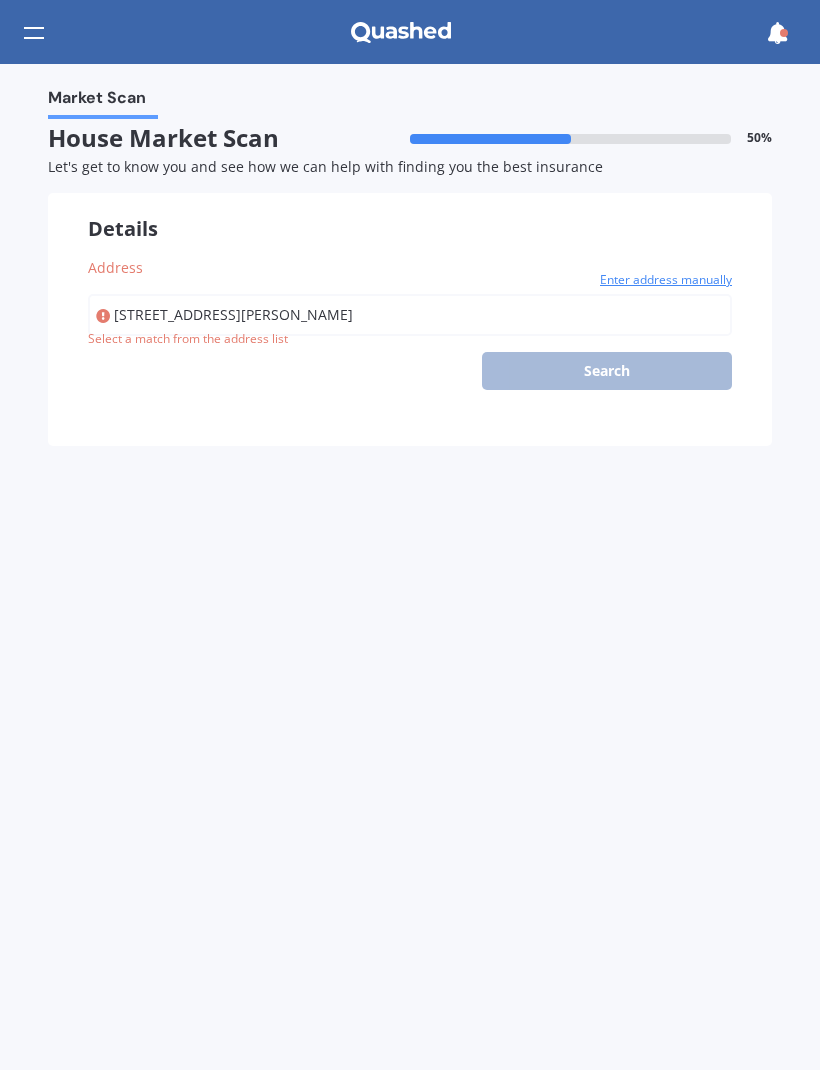 click on "[STREET_ADDRESS][PERSON_NAME]" at bounding box center (410, 315) 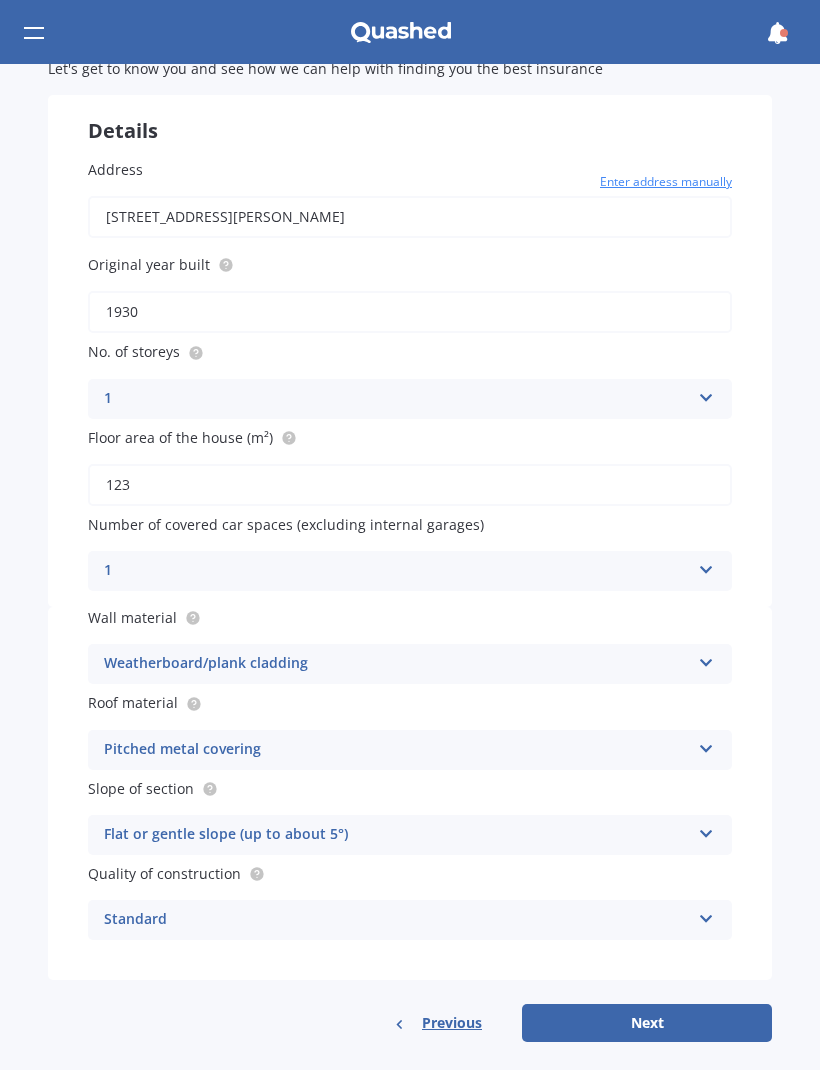 scroll, scrollTop: 95, scrollLeft: 0, axis: vertical 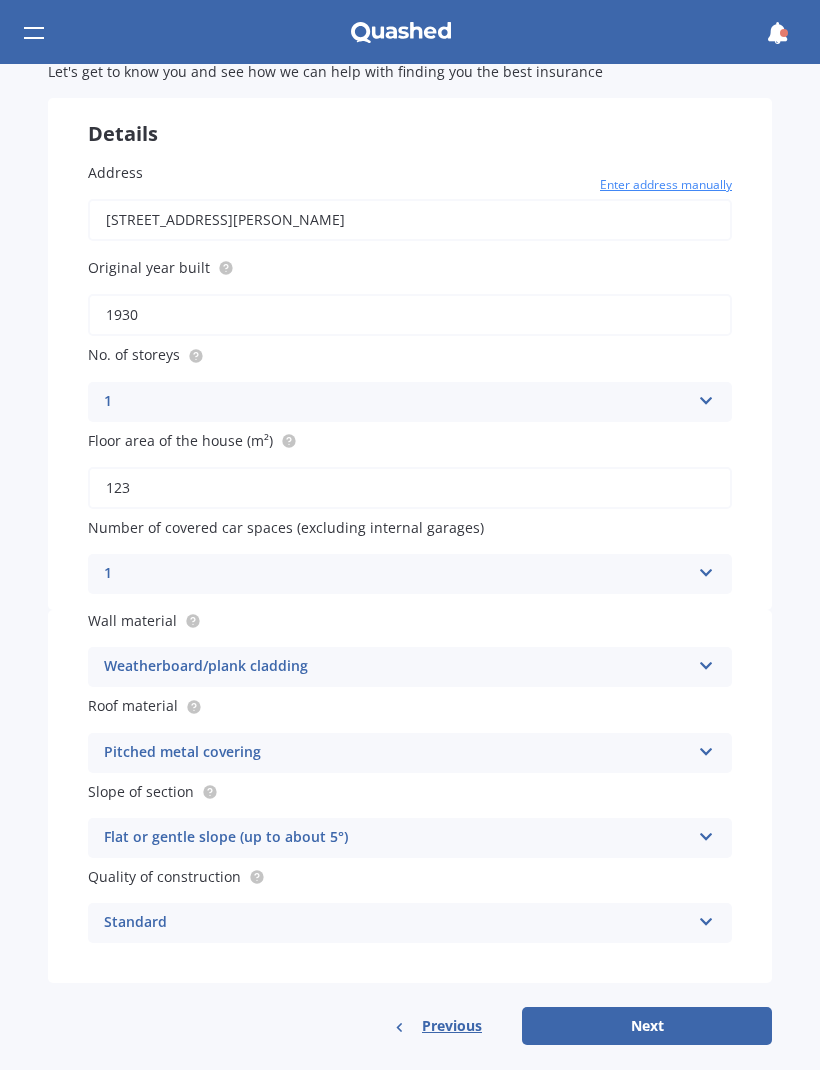 click at bounding box center (706, 833) 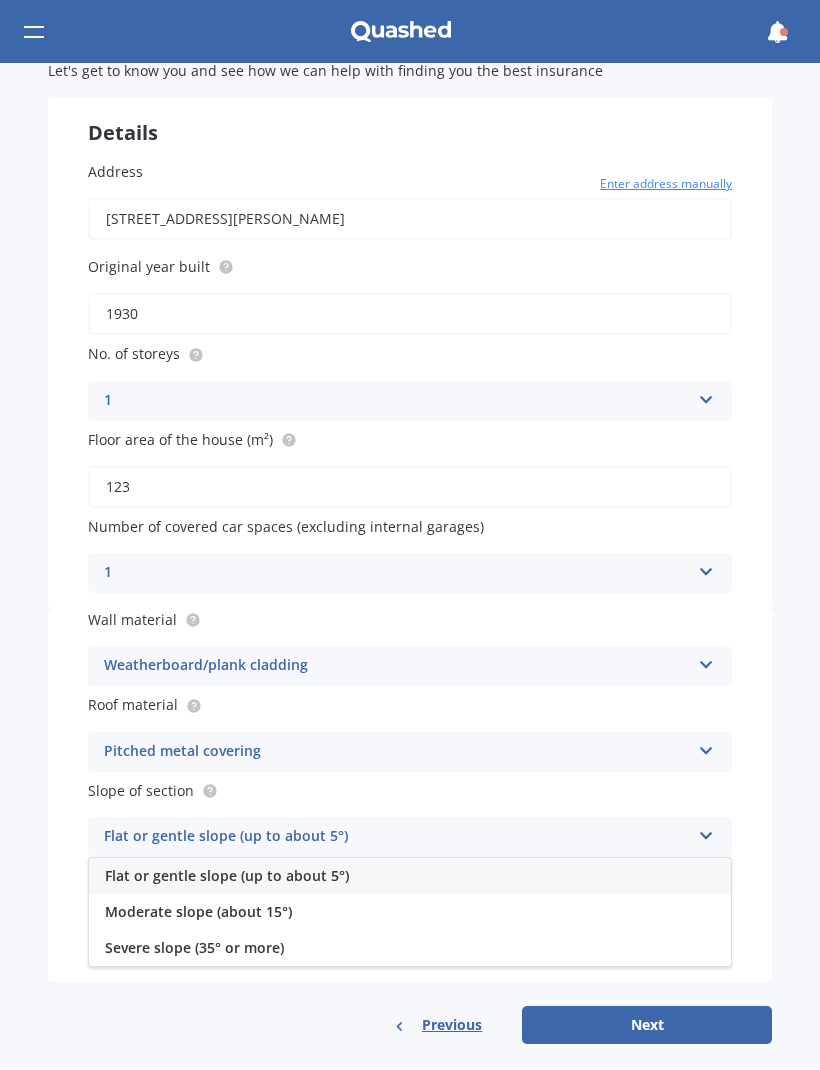 click on "Flat or gentle slope (up to about 5°)" at bounding box center (227, 876) 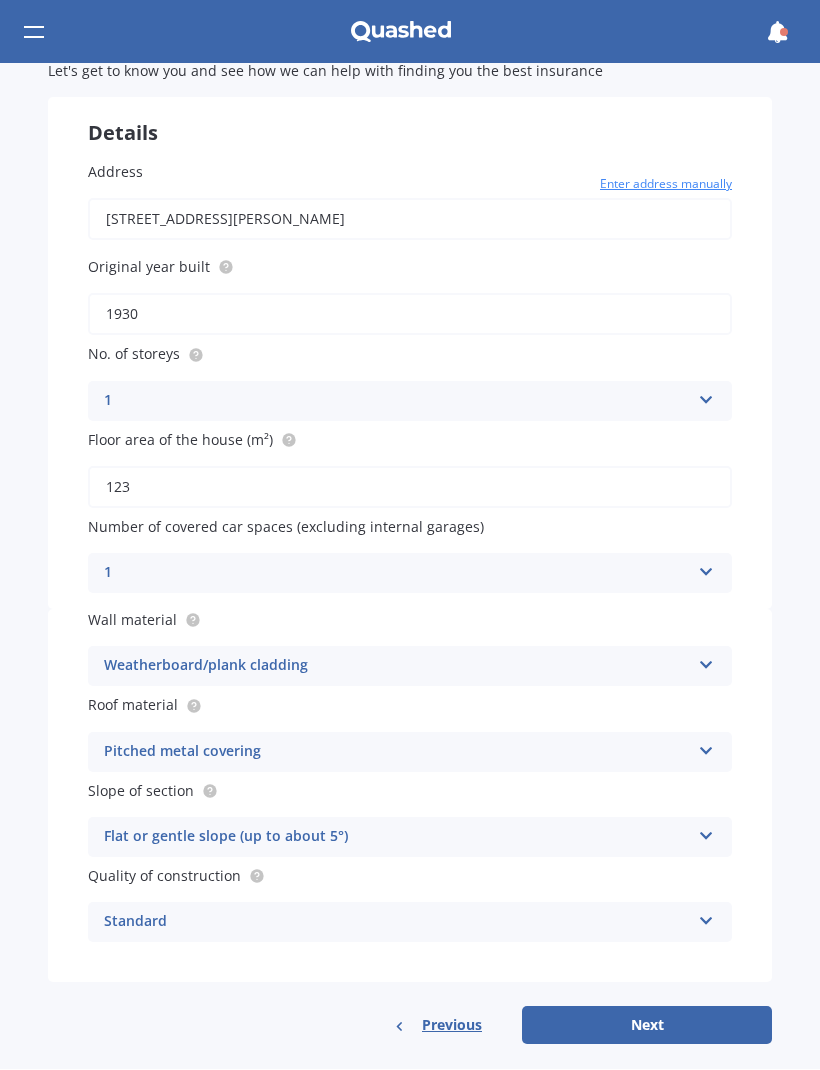 click on "Standard" at bounding box center (397, 923) 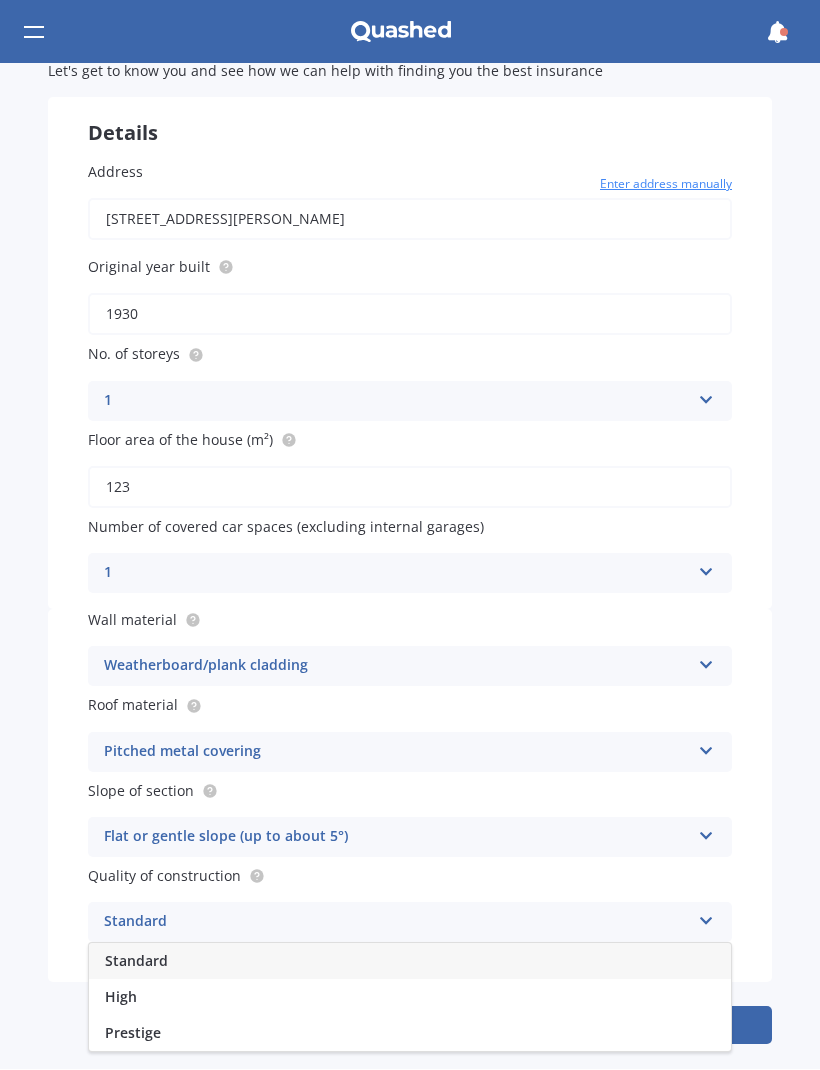 click on "Standard" at bounding box center (136, 961) 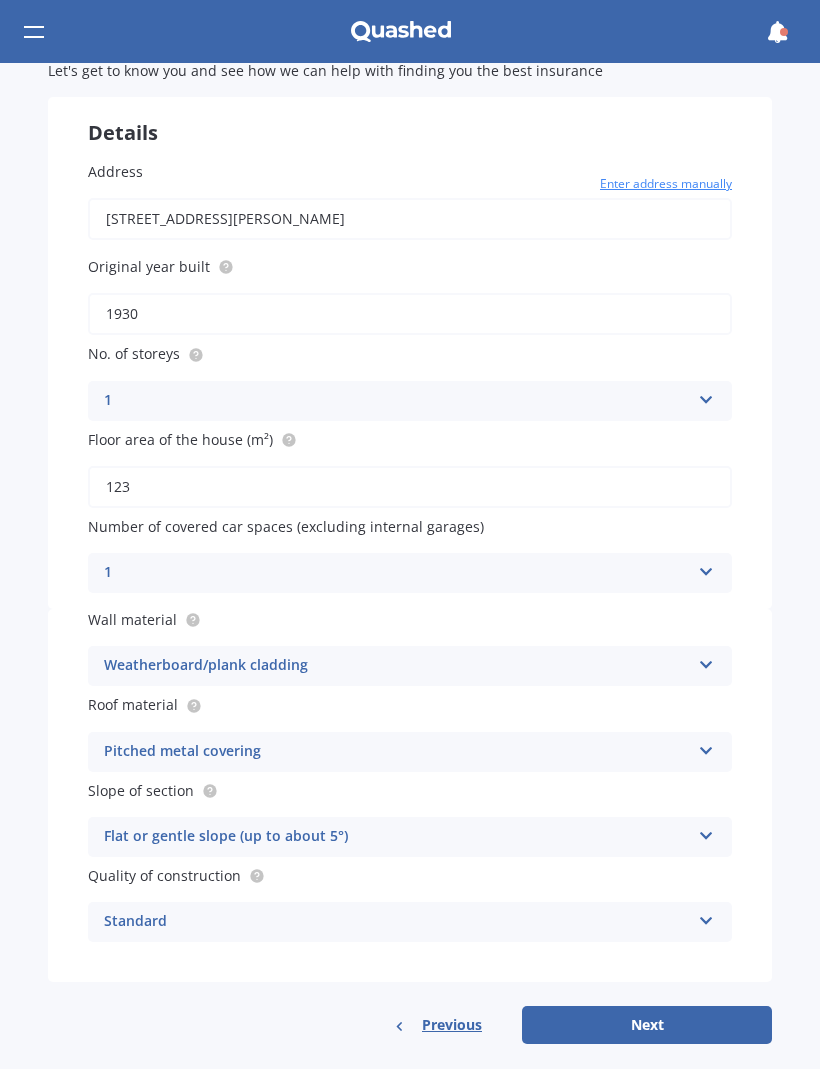 click on "Next" at bounding box center [647, 1026] 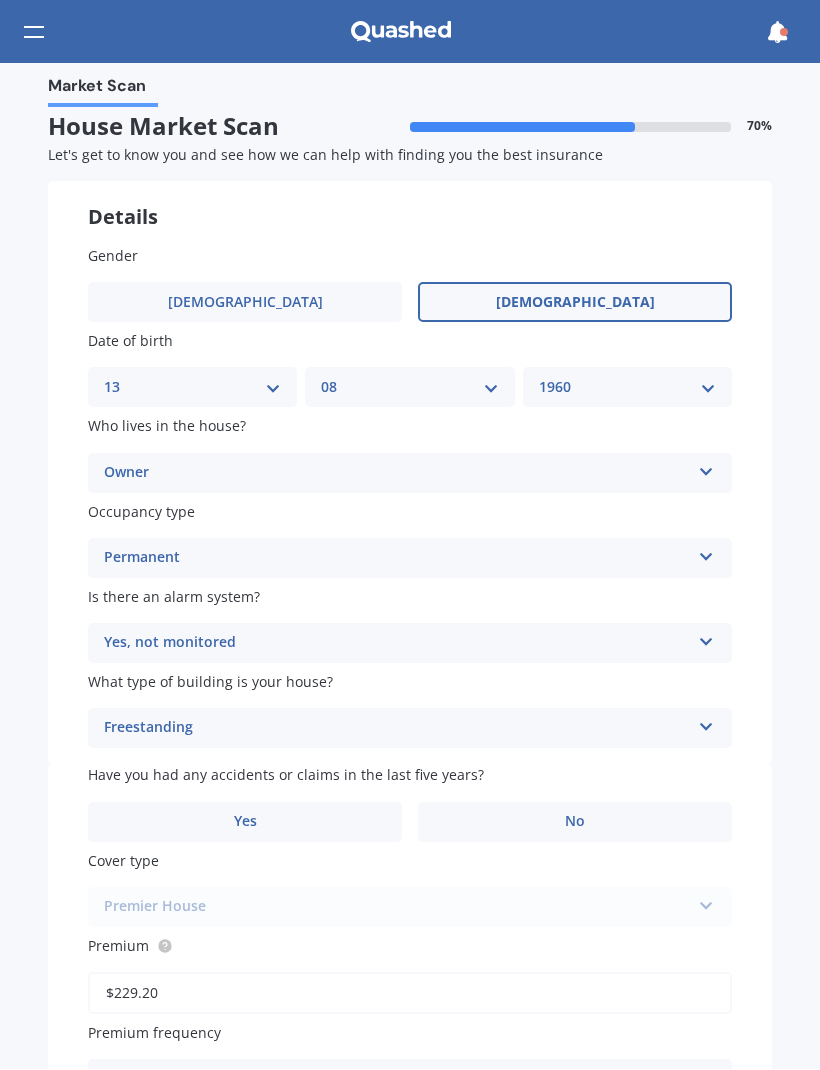 scroll, scrollTop: 0, scrollLeft: 0, axis: both 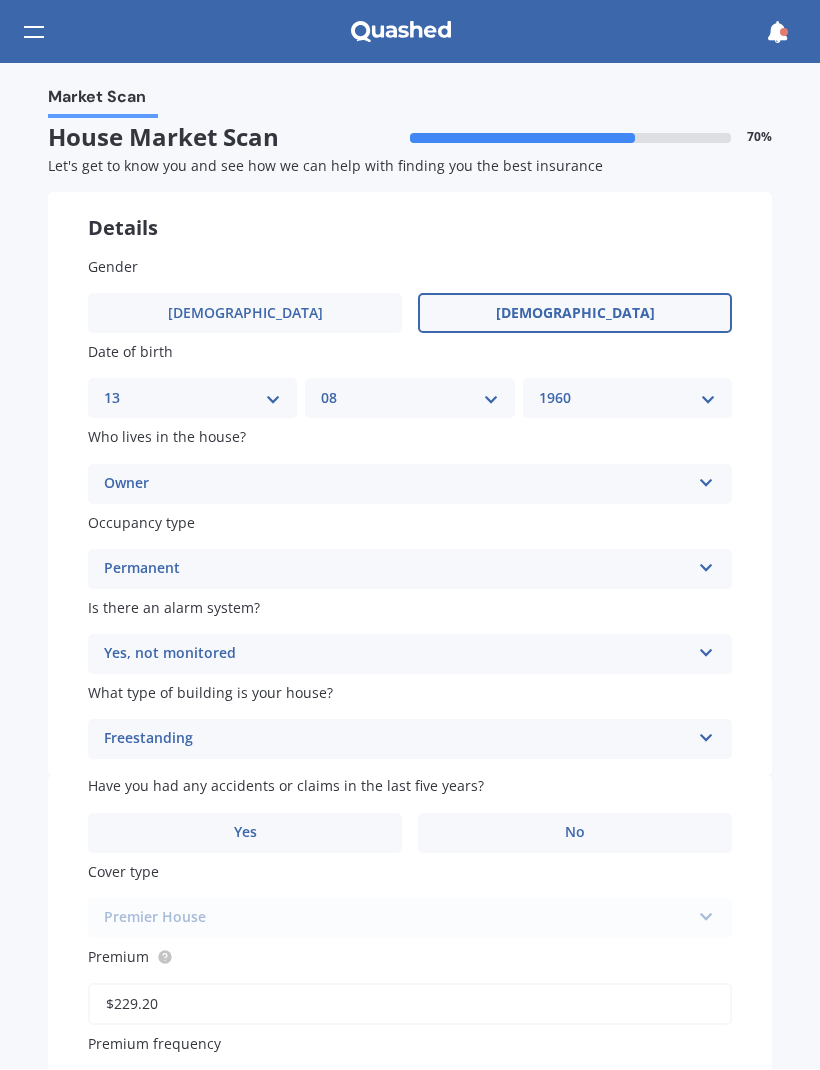 click on "No" at bounding box center [575, 834] 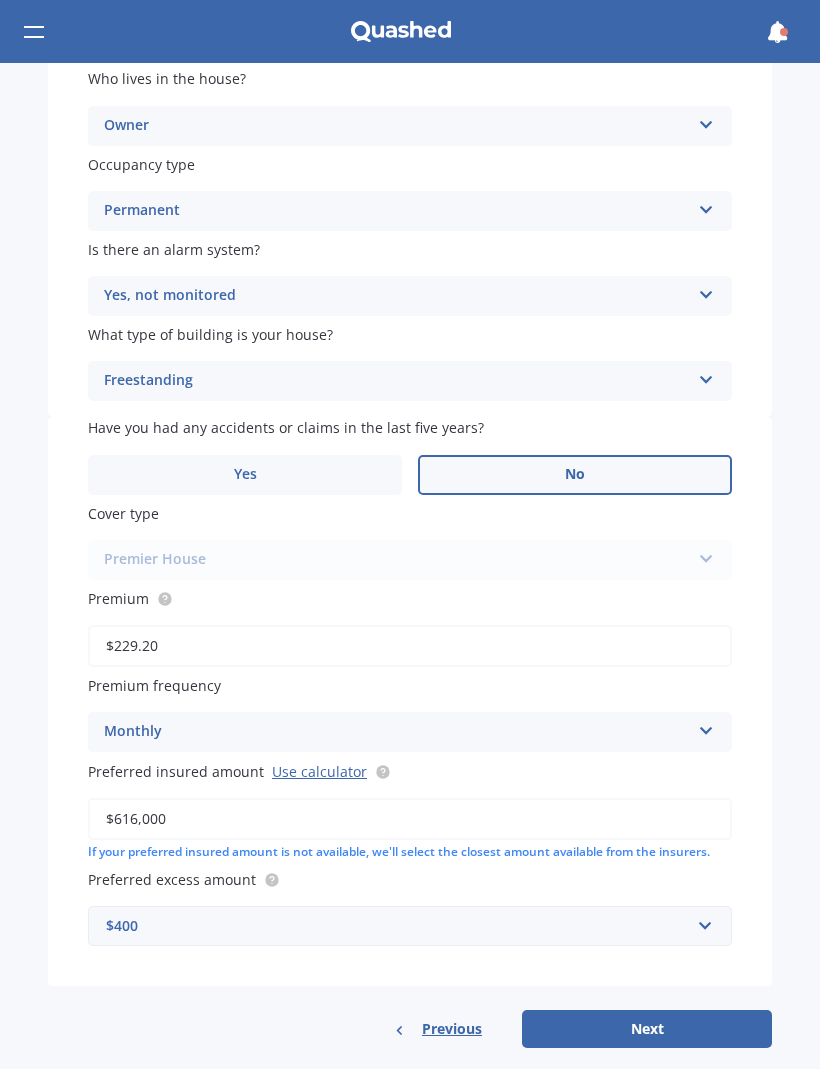 scroll, scrollTop: 356, scrollLeft: 0, axis: vertical 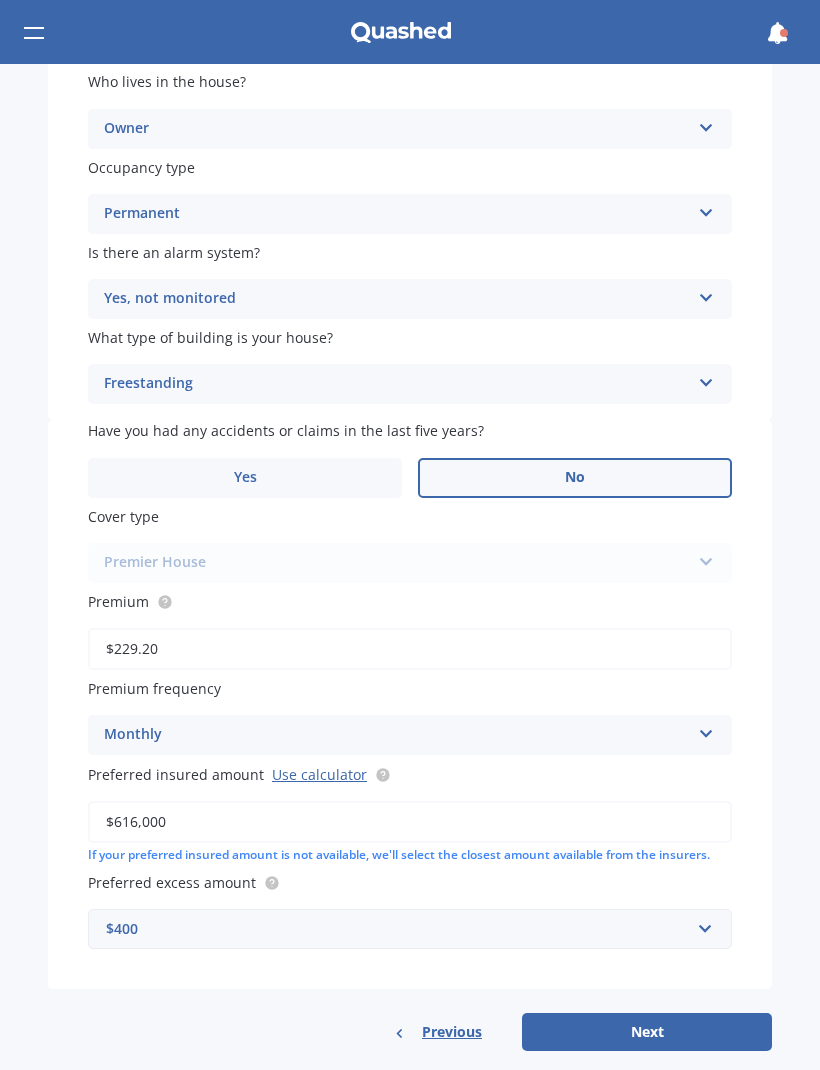 click on "Premier House Premier House Market Value House Home Plus" at bounding box center [410, 563] 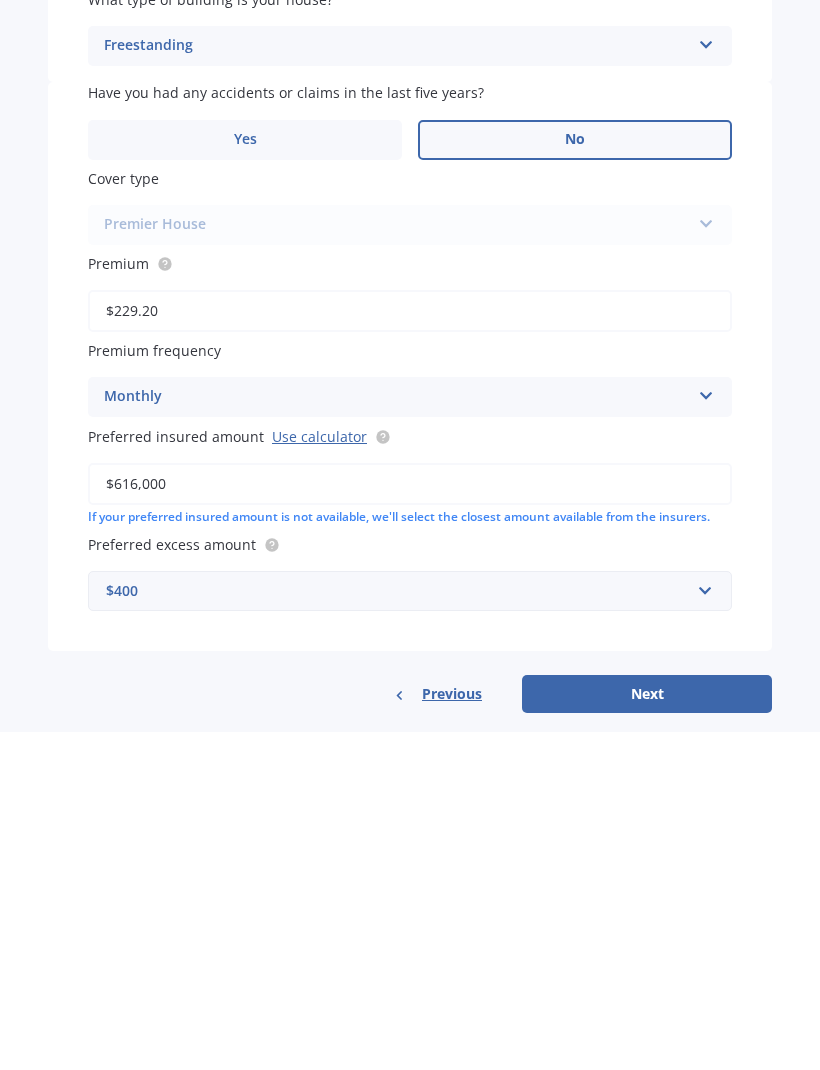 click on "Use calculator" at bounding box center [319, 774] 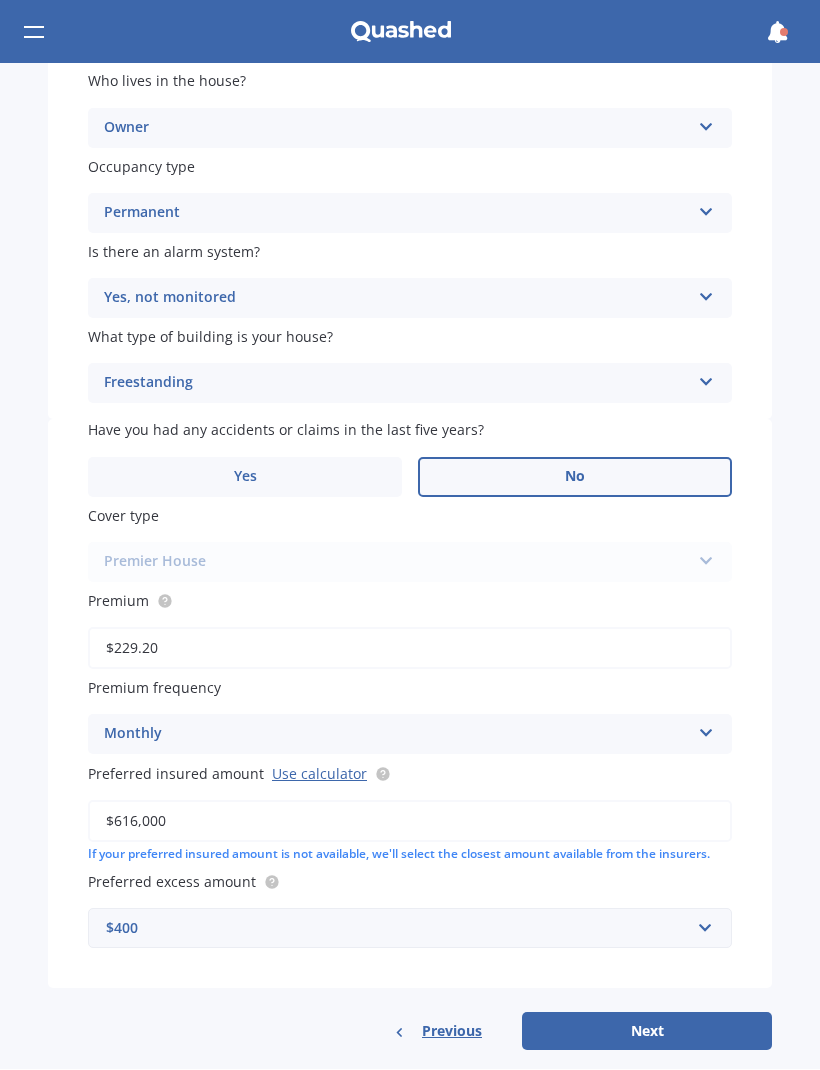 click on "$616,000" at bounding box center (410, 822) 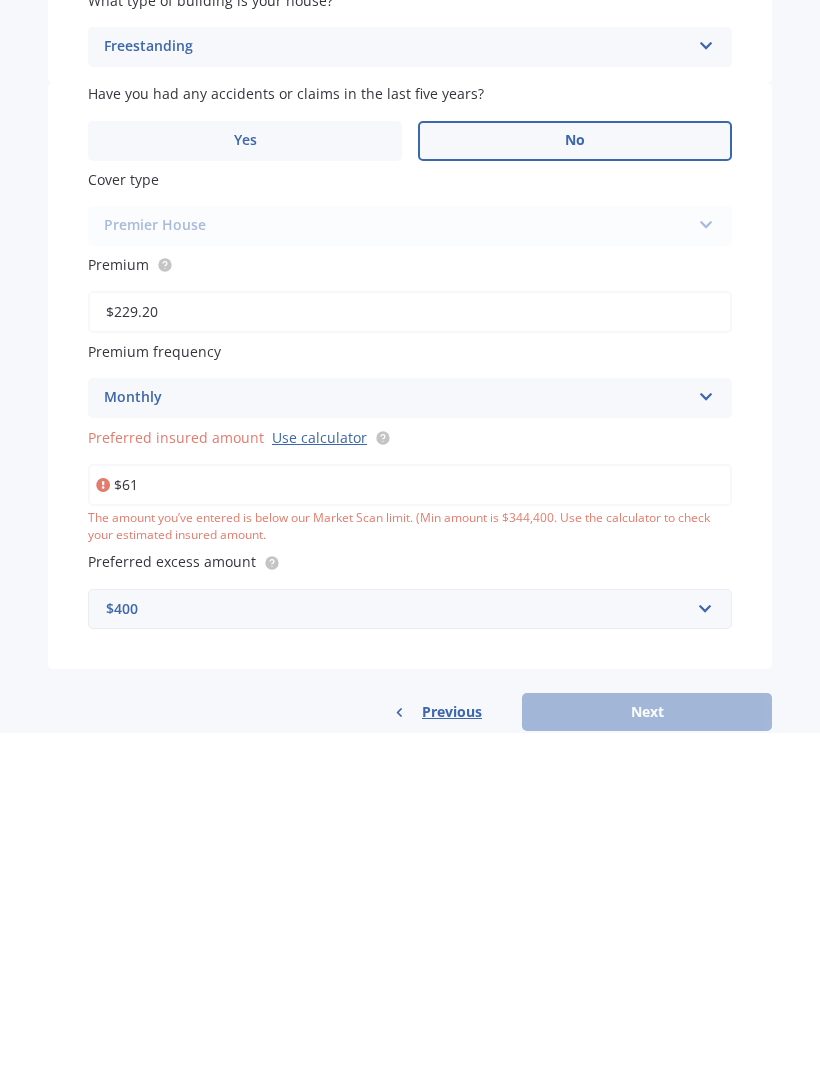 type on "$6" 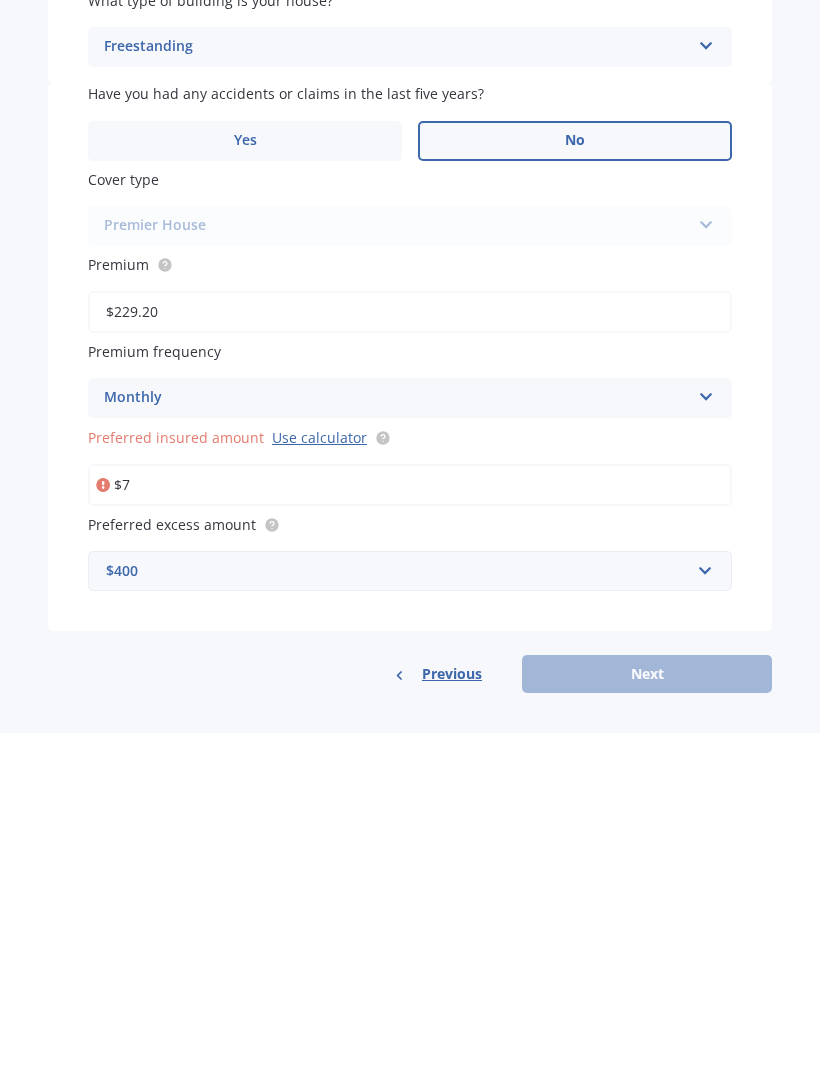 scroll, scrollTop: 336, scrollLeft: 0, axis: vertical 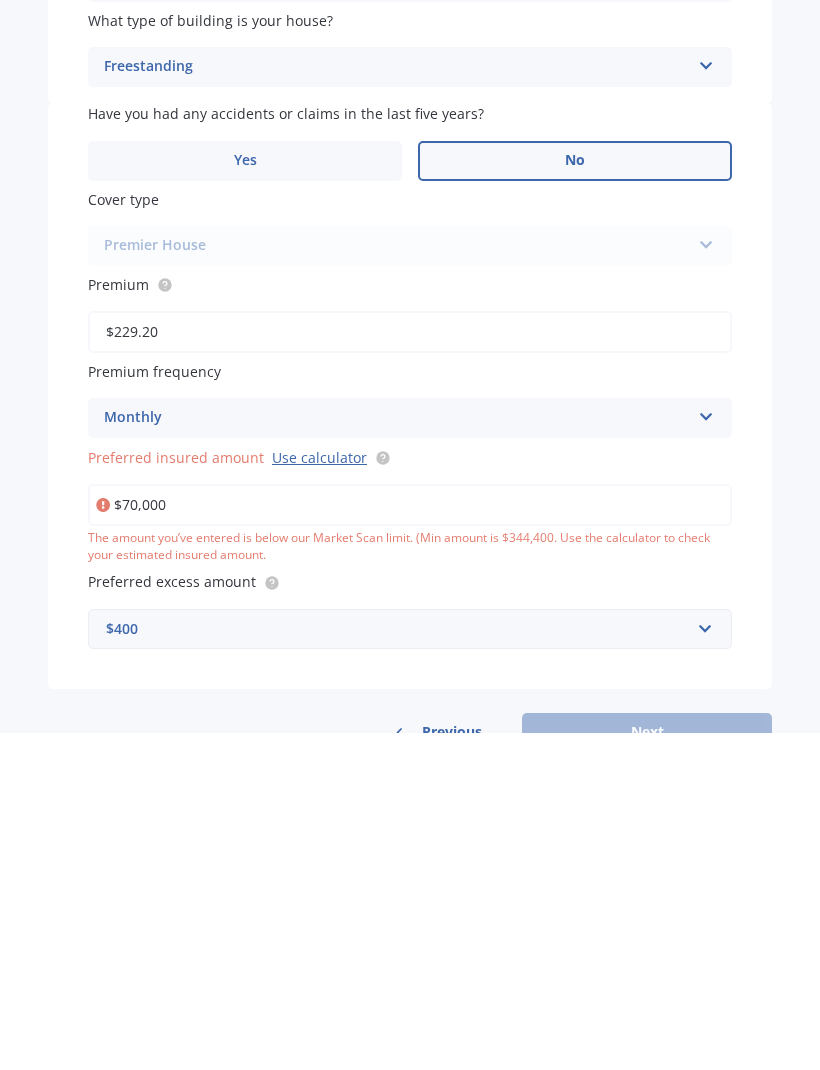 type on "$700,000" 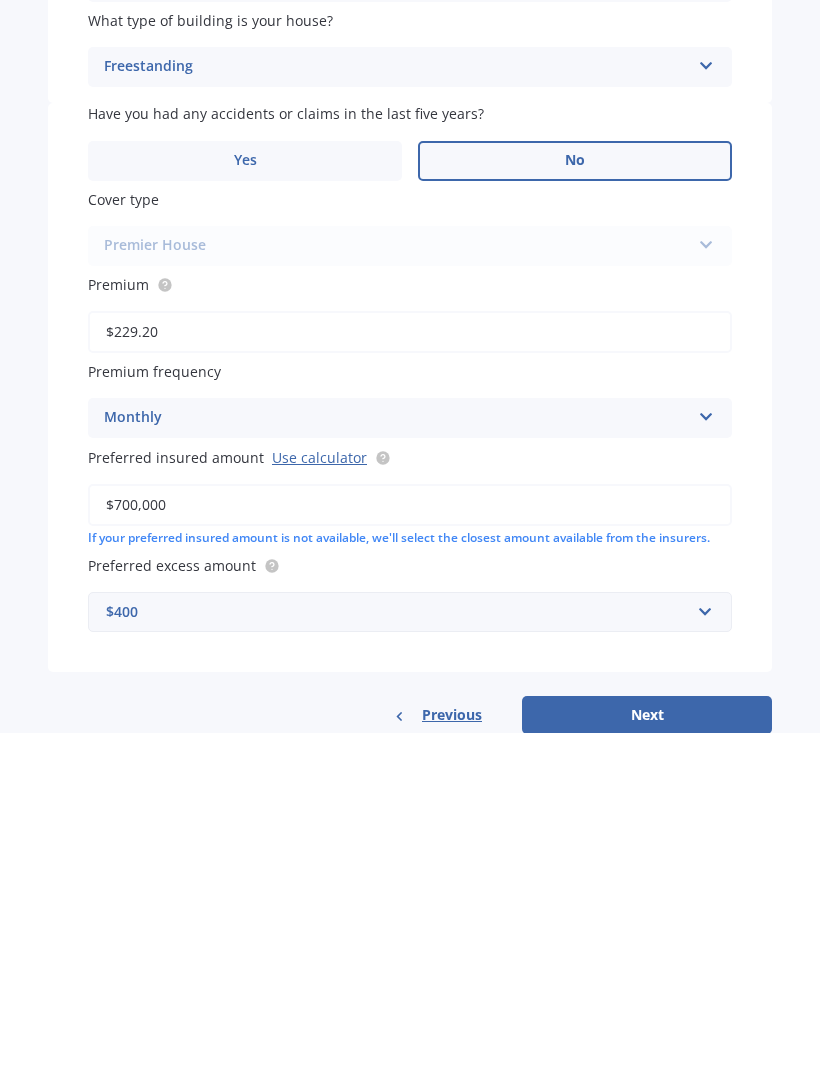 click on "$229.20" at bounding box center (410, 669) 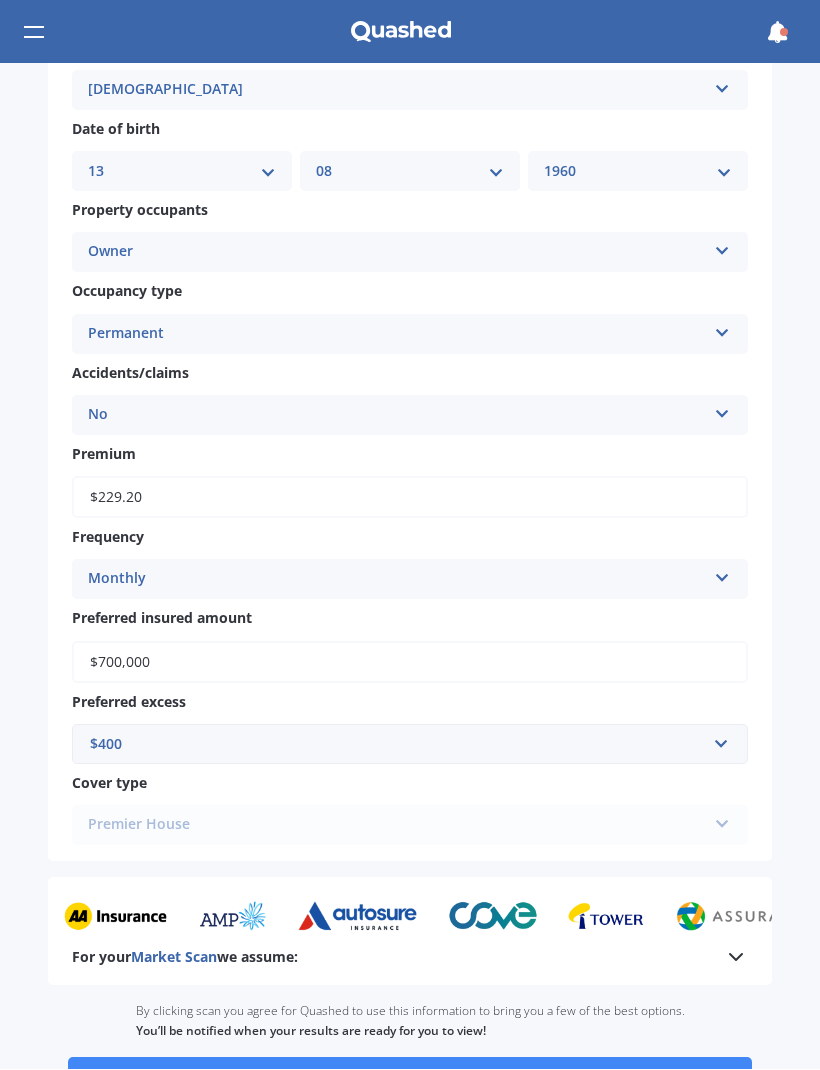 scroll, scrollTop: 1079, scrollLeft: 0, axis: vertical 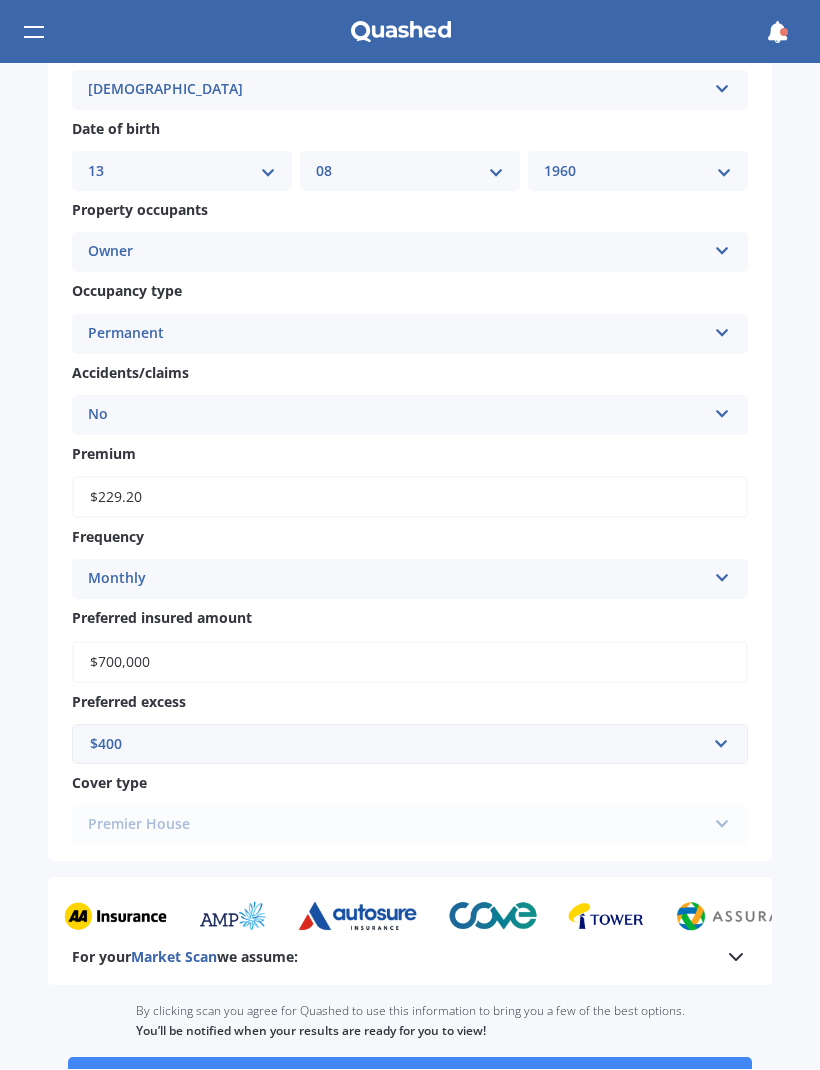 click on "$229.20" at bounding box center (410, 498) 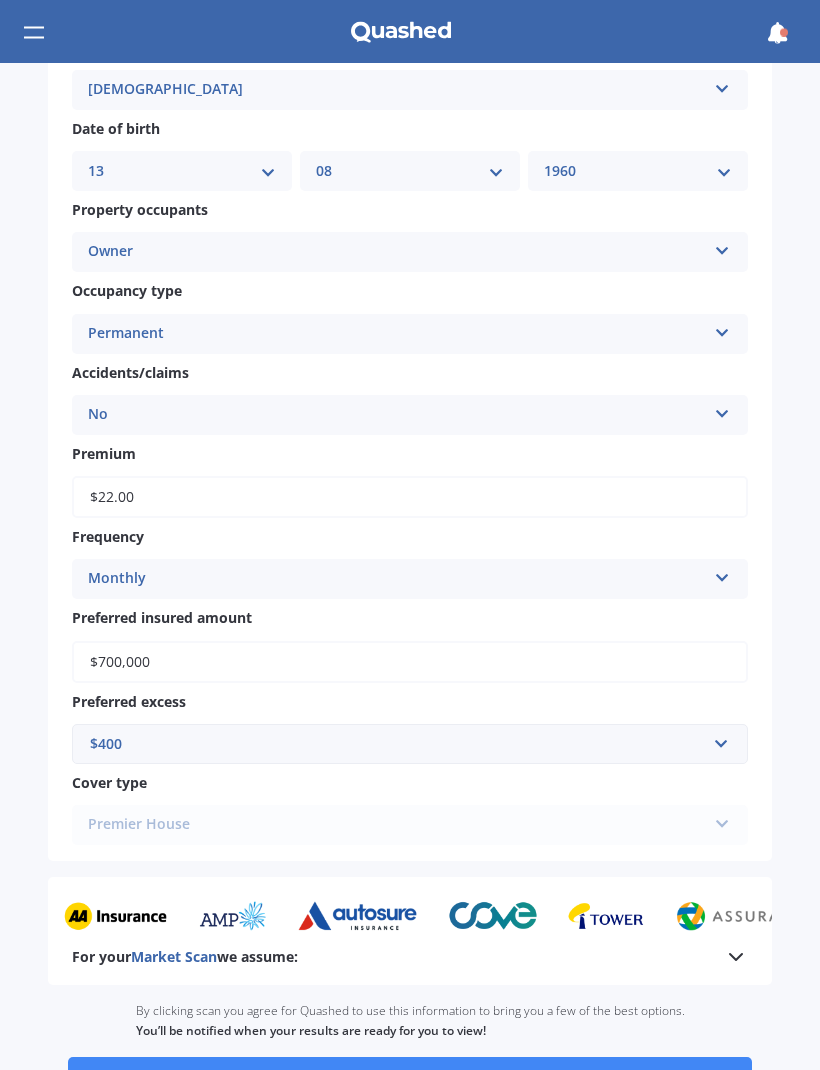 type on "$2.00" 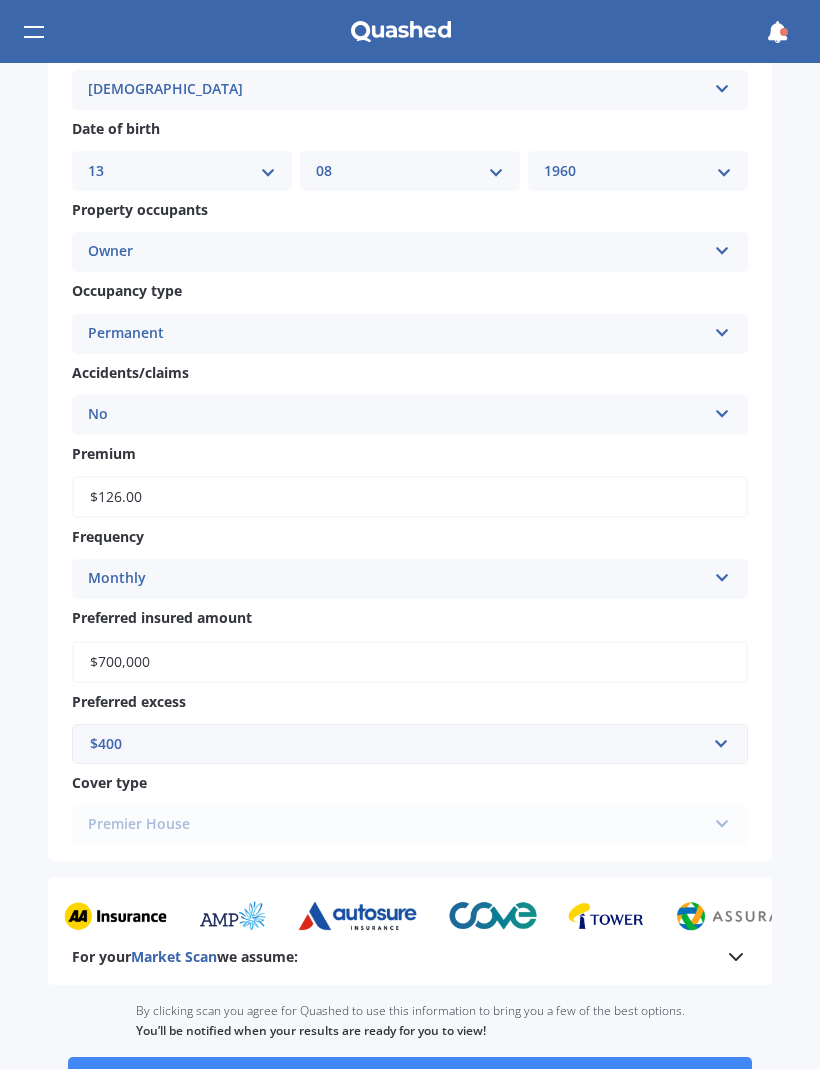 click on "$126.00" at bounding box center [410, 498] 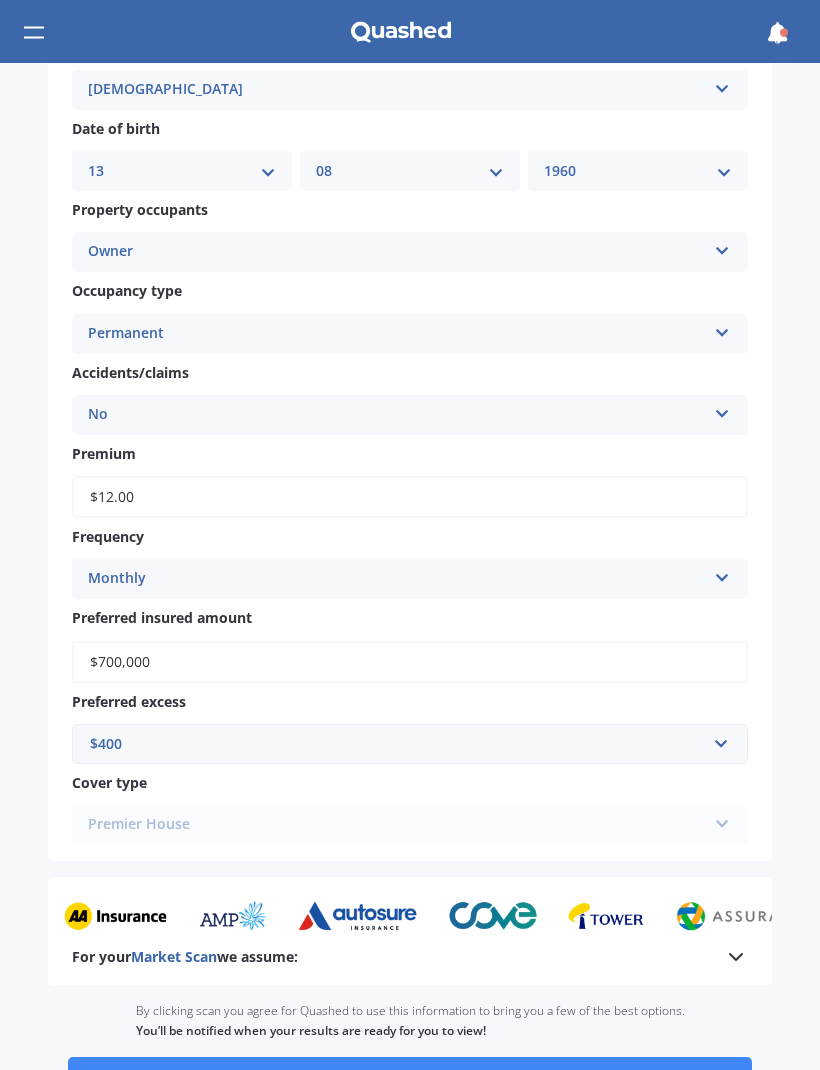 type on "$1.00" 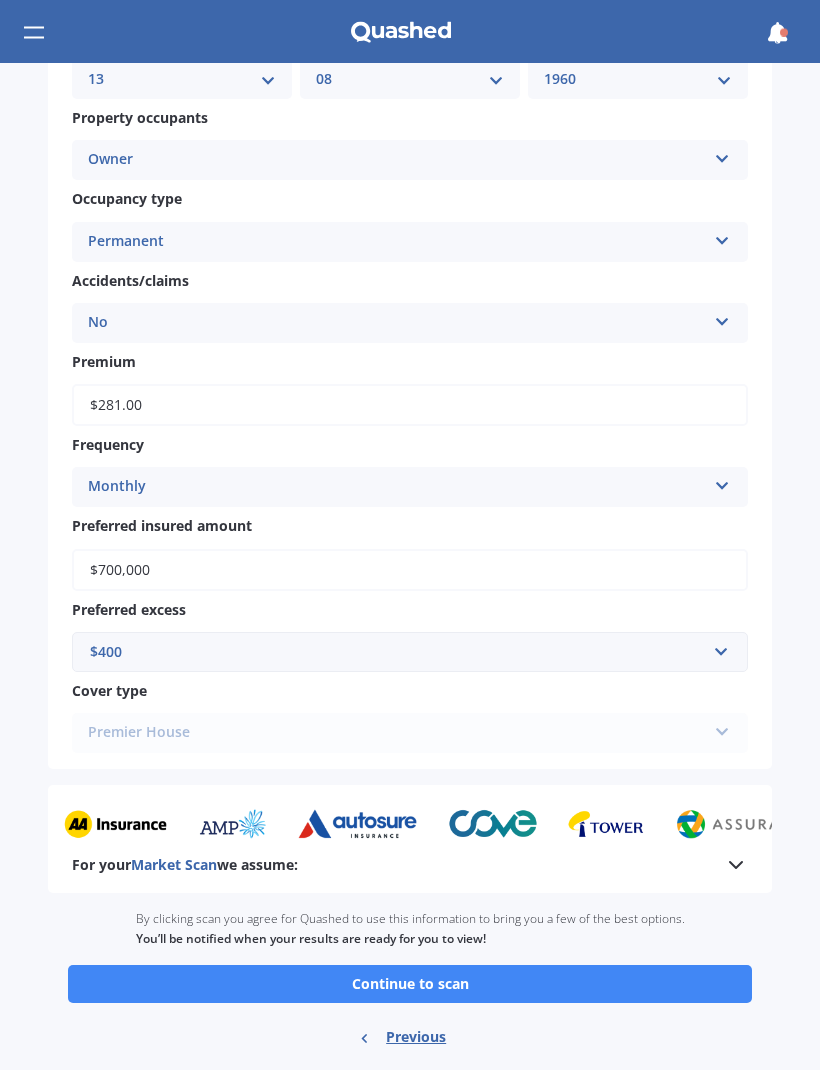 scroll, scrollTop: 1168, scrollLeft: 0, axis: vertical 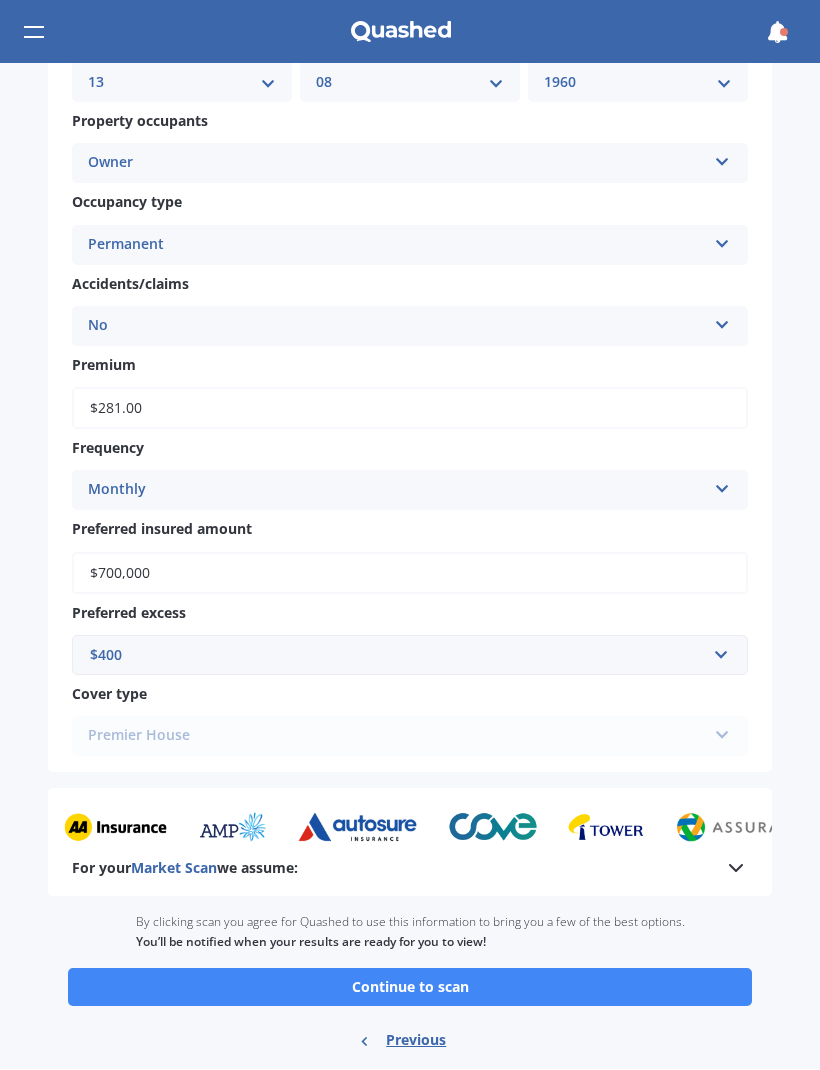 type on "$281.00" 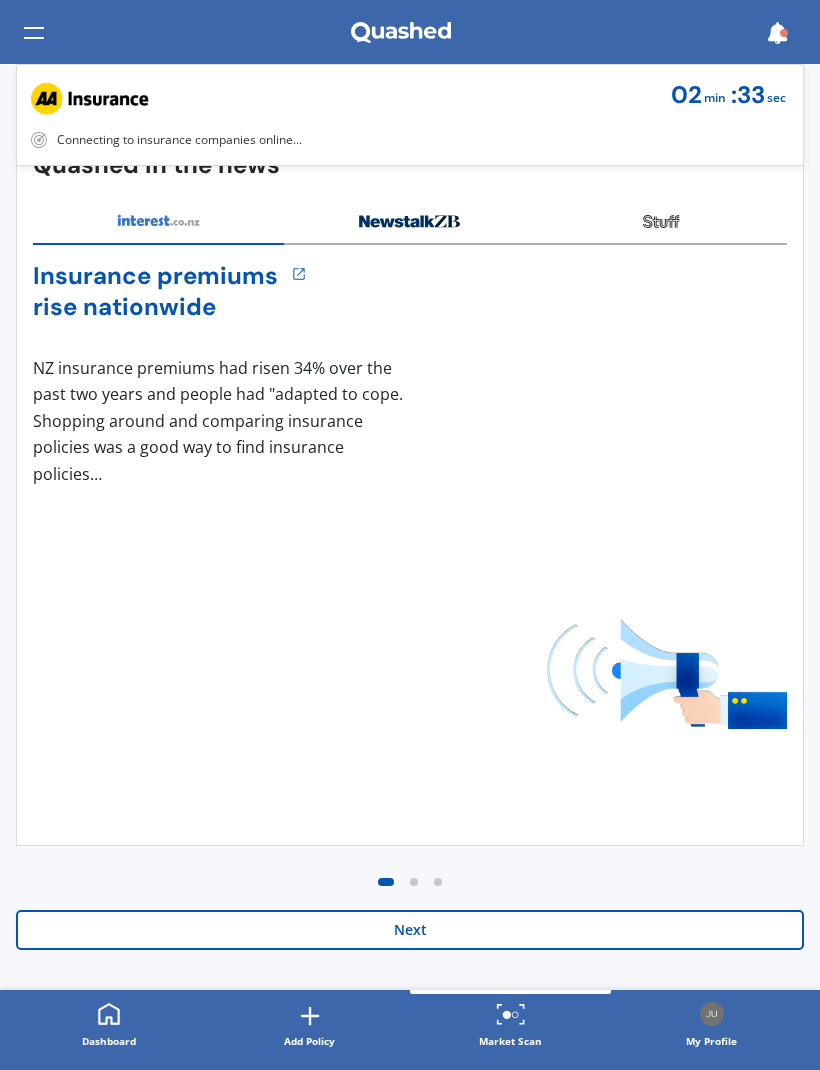 scroll, scrollTop: 0, scrollLeft: 0, axis: both 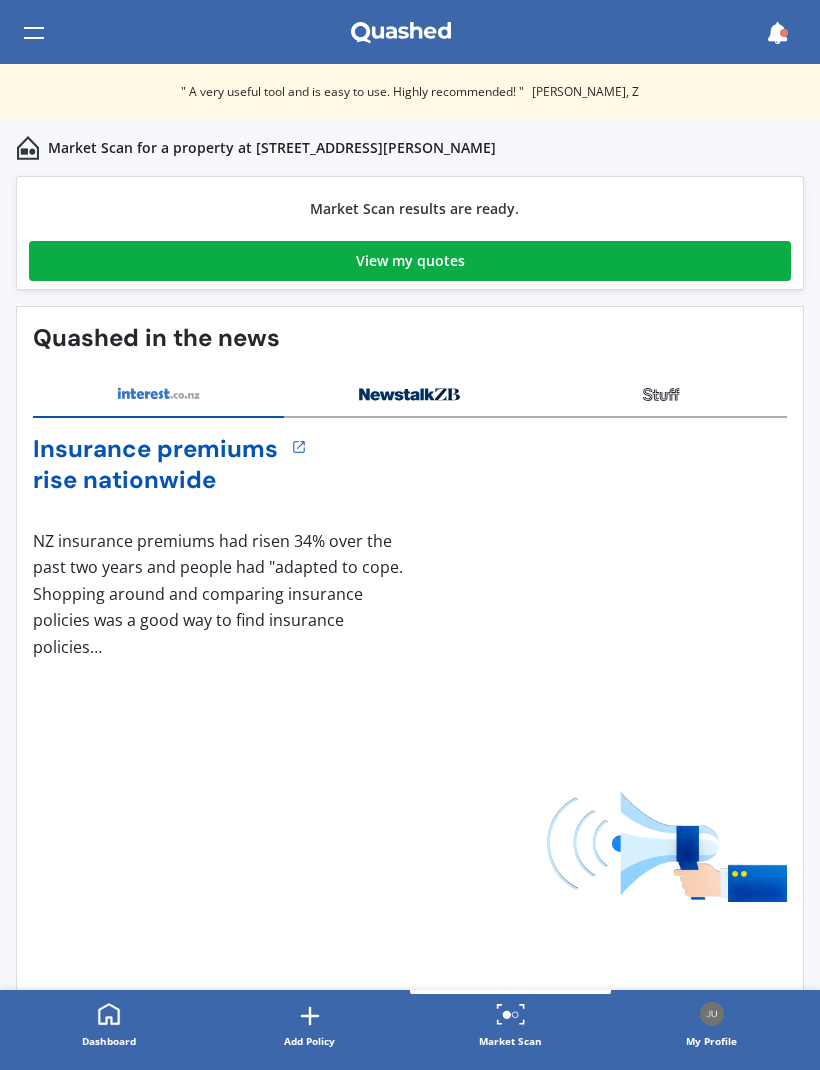 click on "View my quotes" at bounding box center [410, 261] 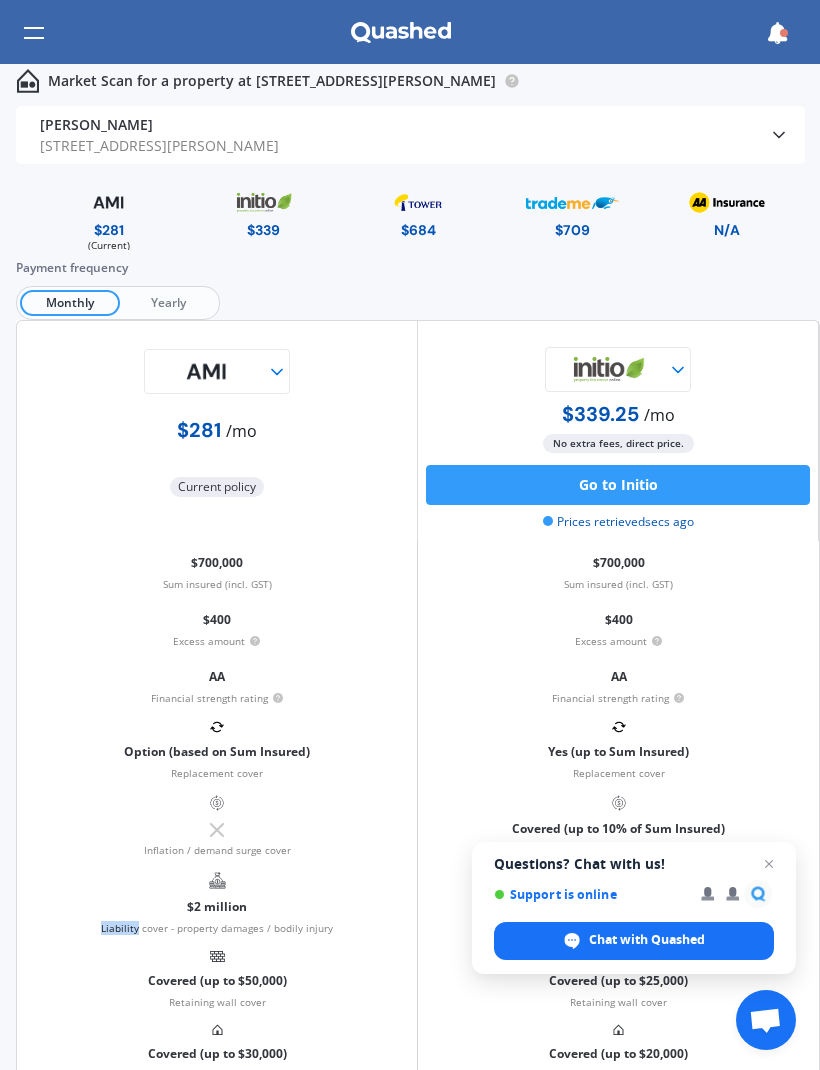 scroll, scrollTop: 0, scrollLeft: 0, axis: both 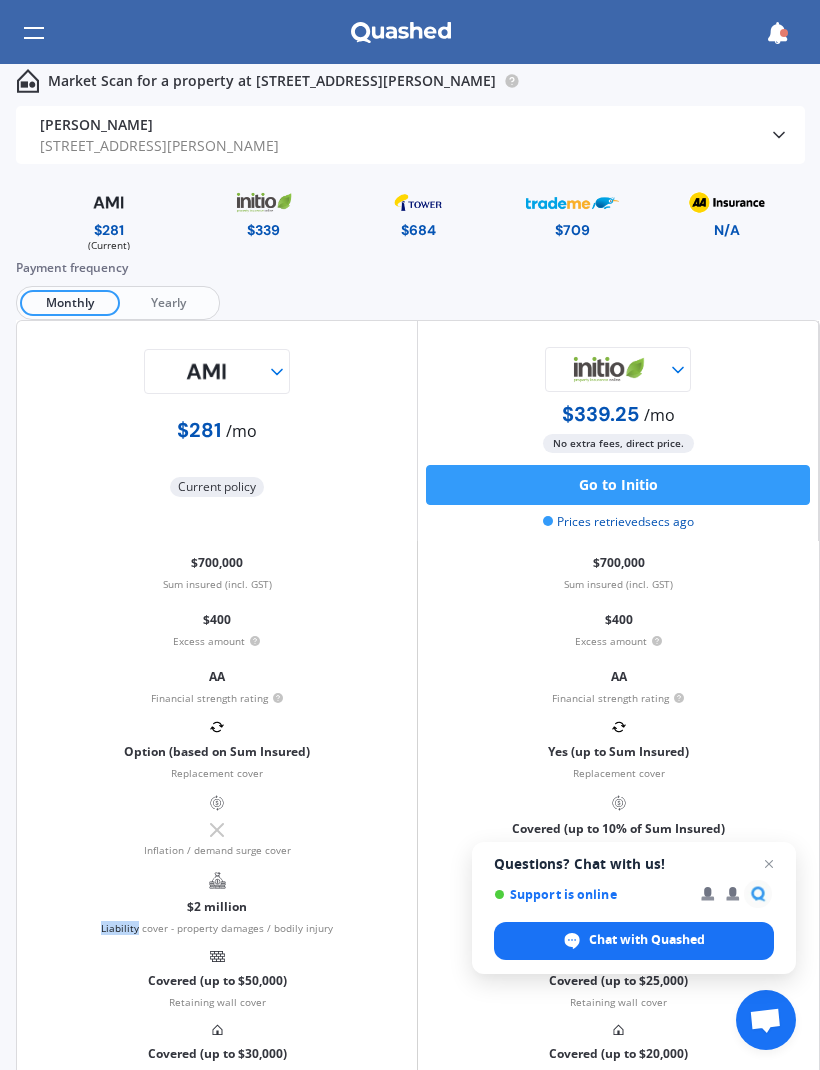 click on "Yearly" at bounding box center (168, 303) 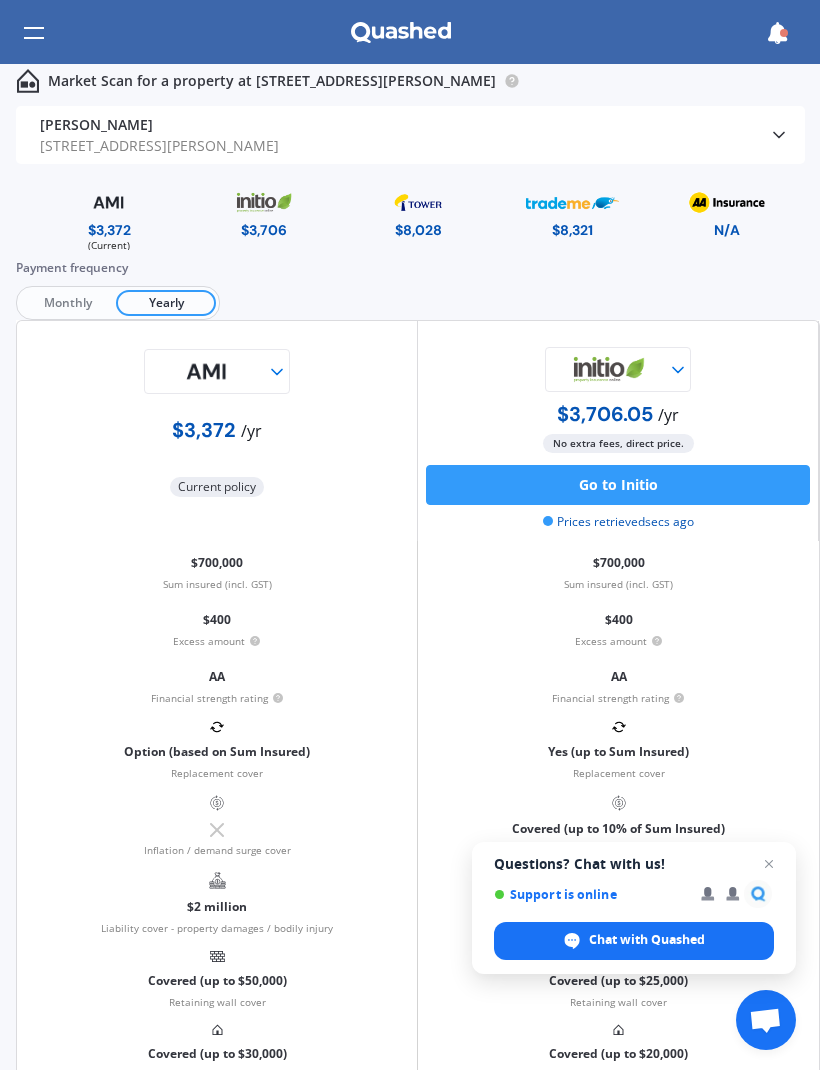 click on "Monthly" at bounding box center [68, 303] 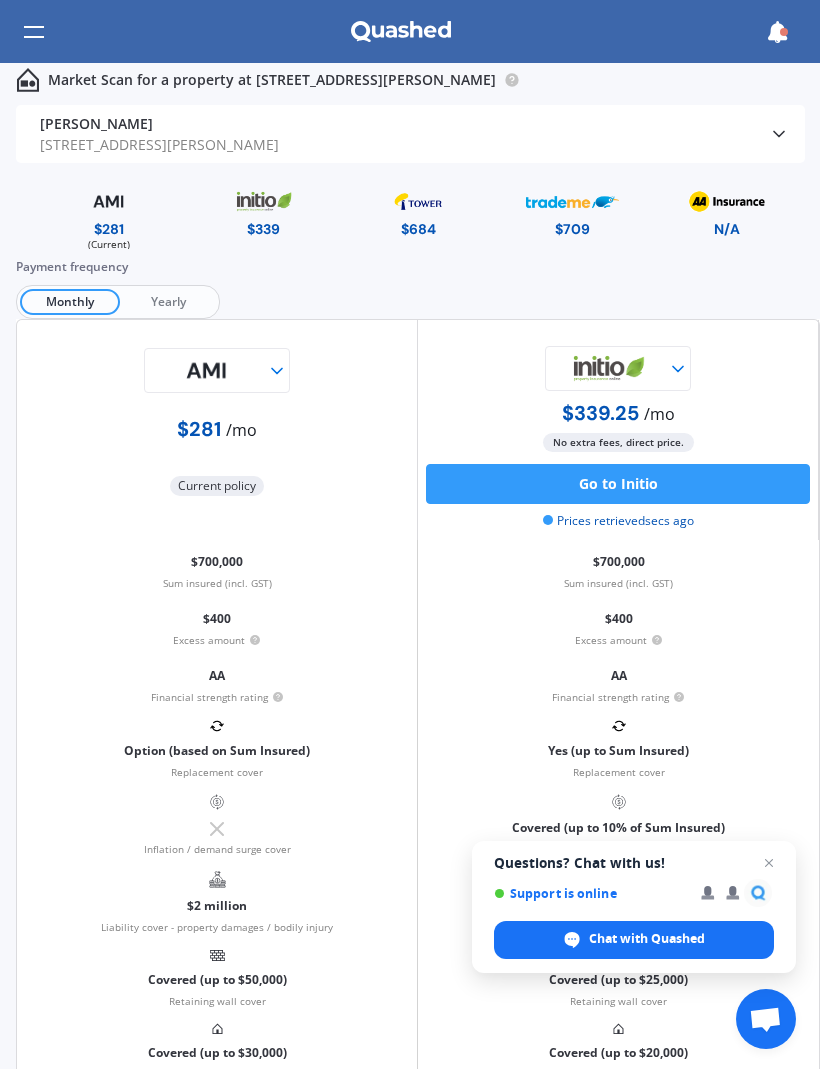scroll, scrollTop: 0, scrollLeft: 0, axis: both 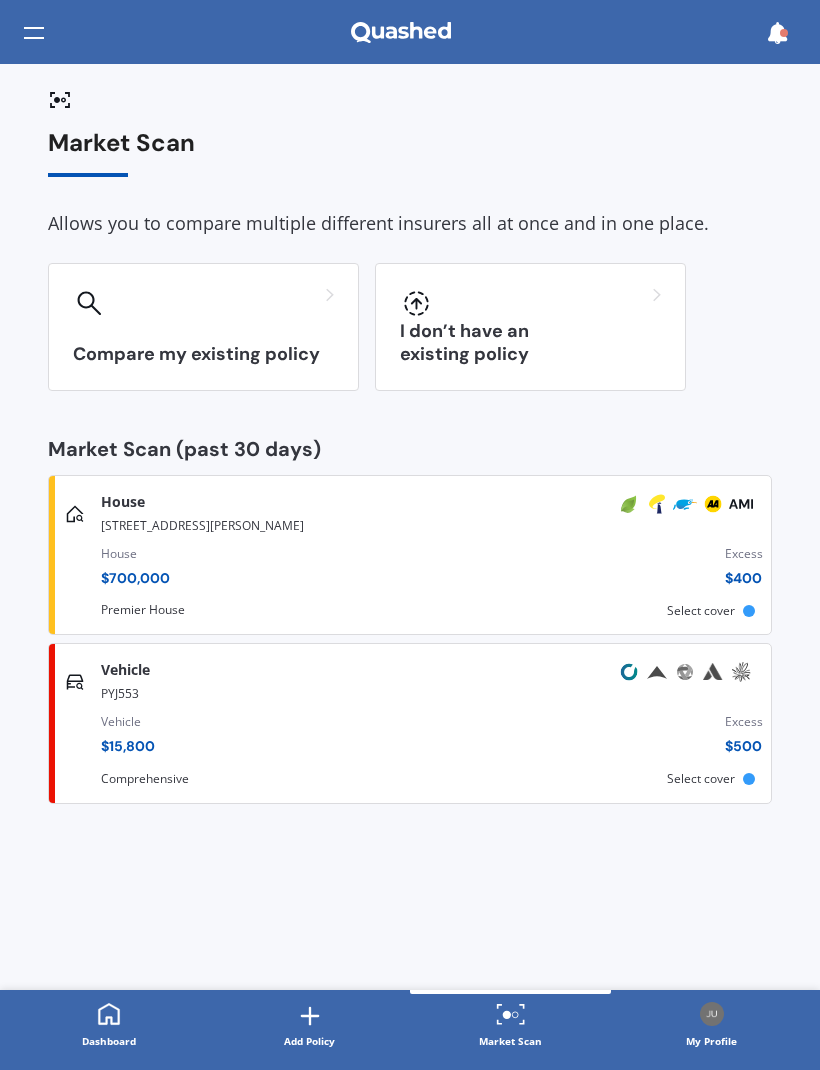 click on "Compare my existing policy" at bounding box center [203, 354] 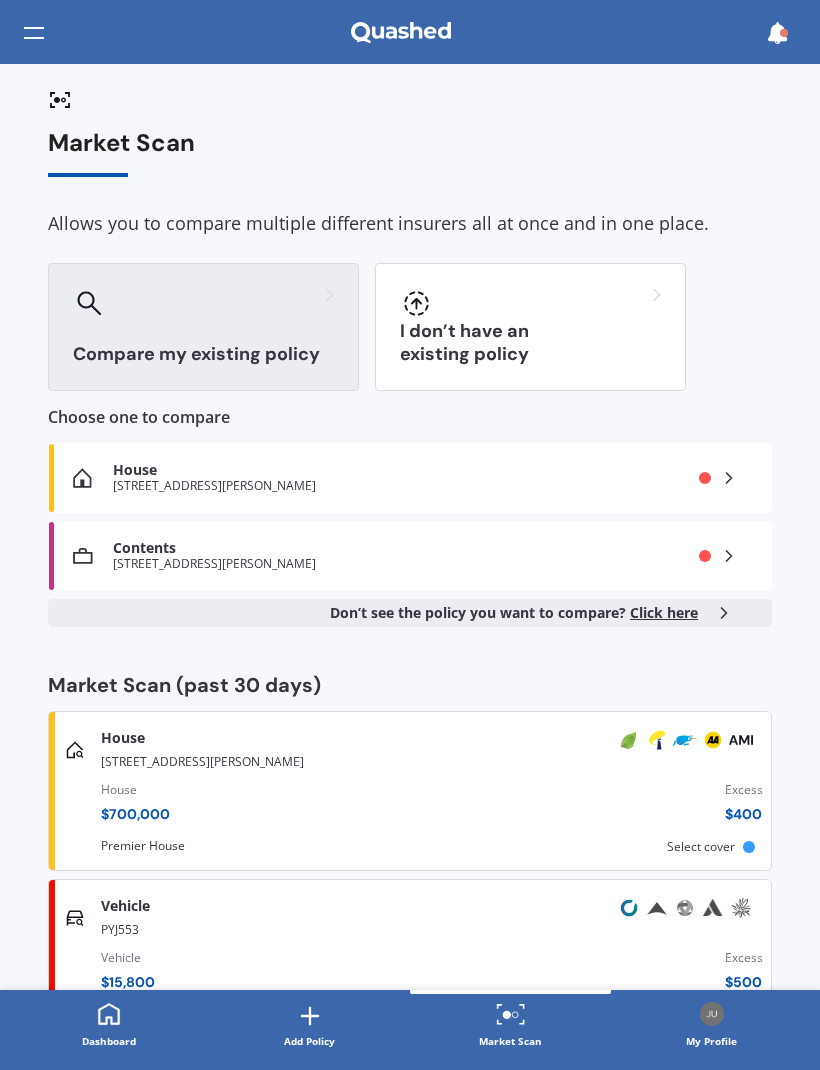 click on "[STREET_ADDRESS][PERSON_NAME]" at bounding box center [375, 564] 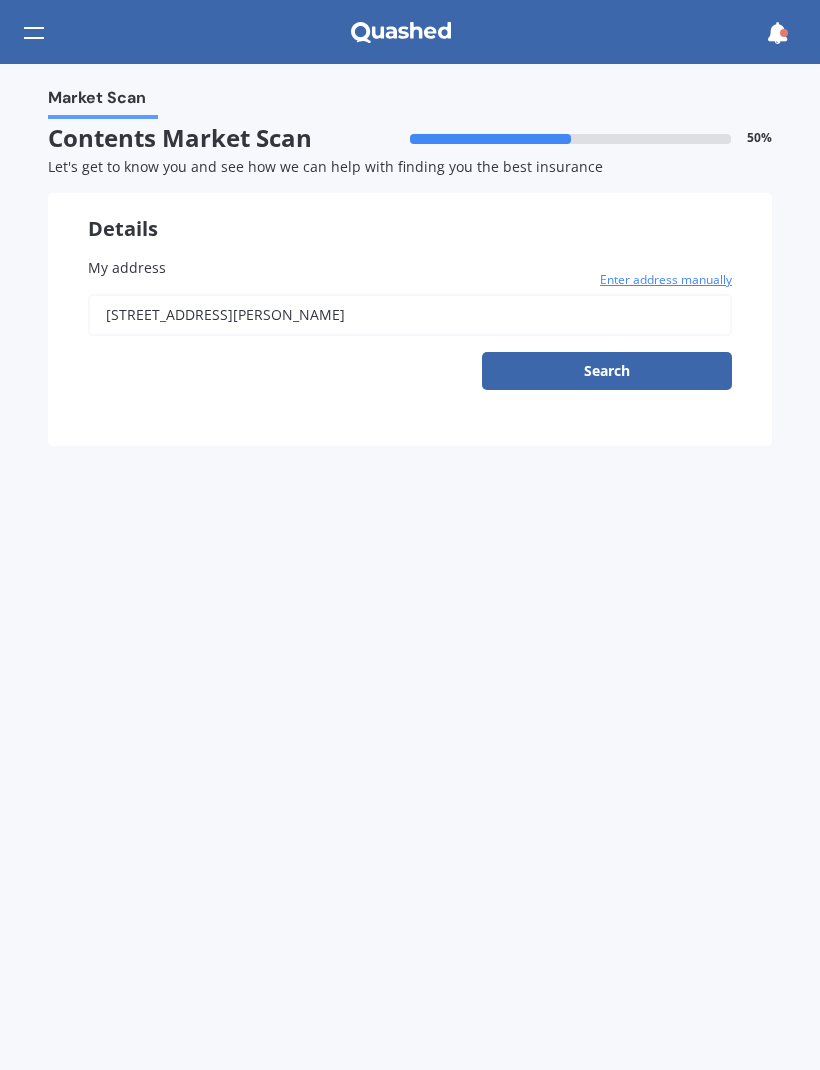 click on "Search" at bounding box center (607, 371) 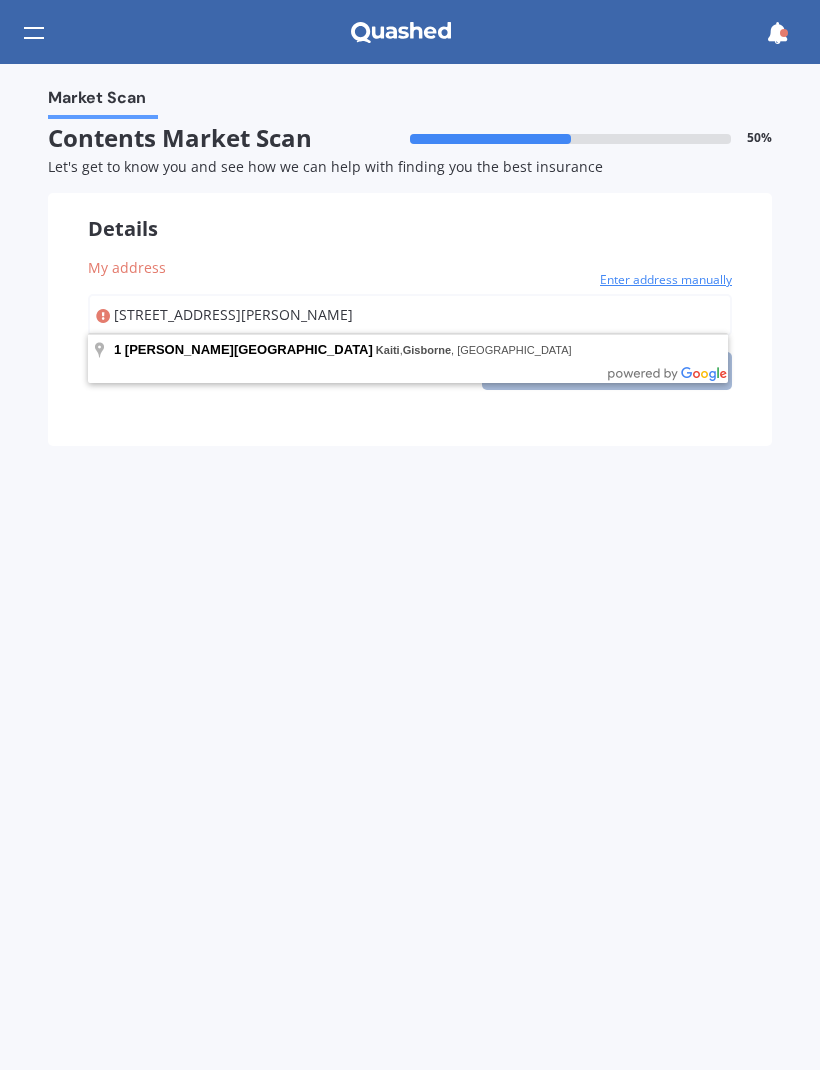 click on "[STREET_ADDRESS][PERSON_NAME]" at bounding box center [410, 315] 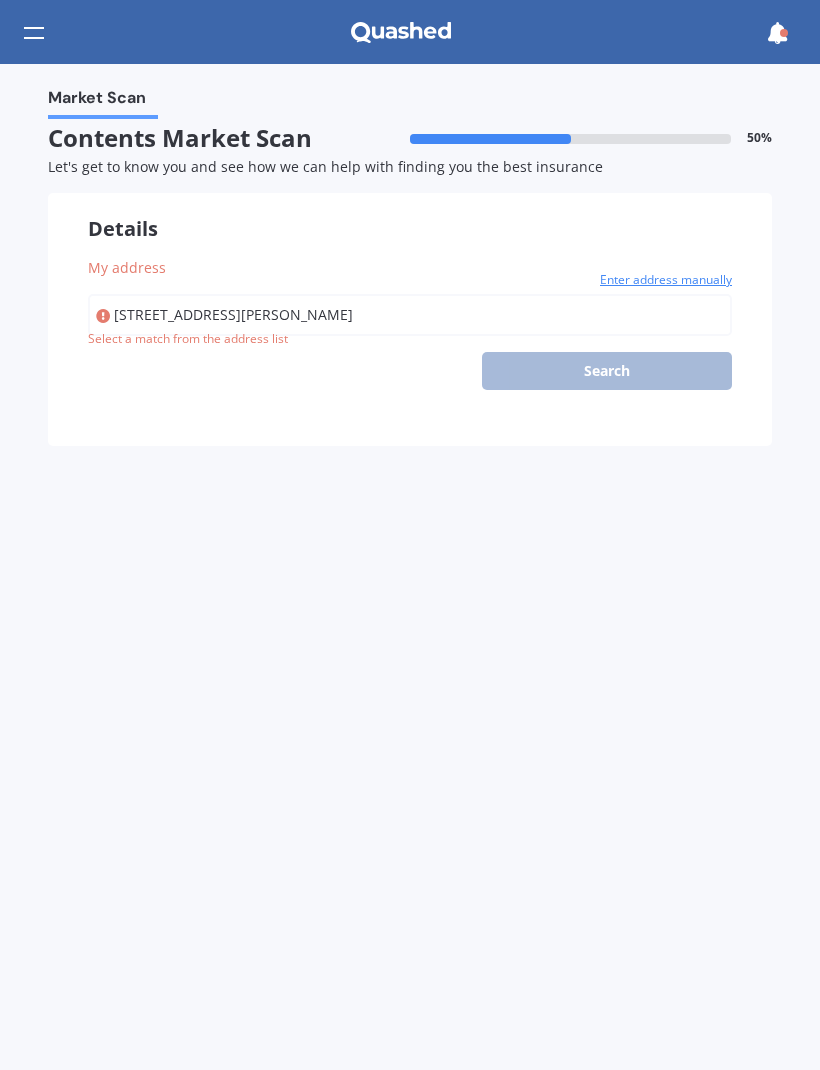 type on "[STREET_ADDRESS][PERSON_NAME]" 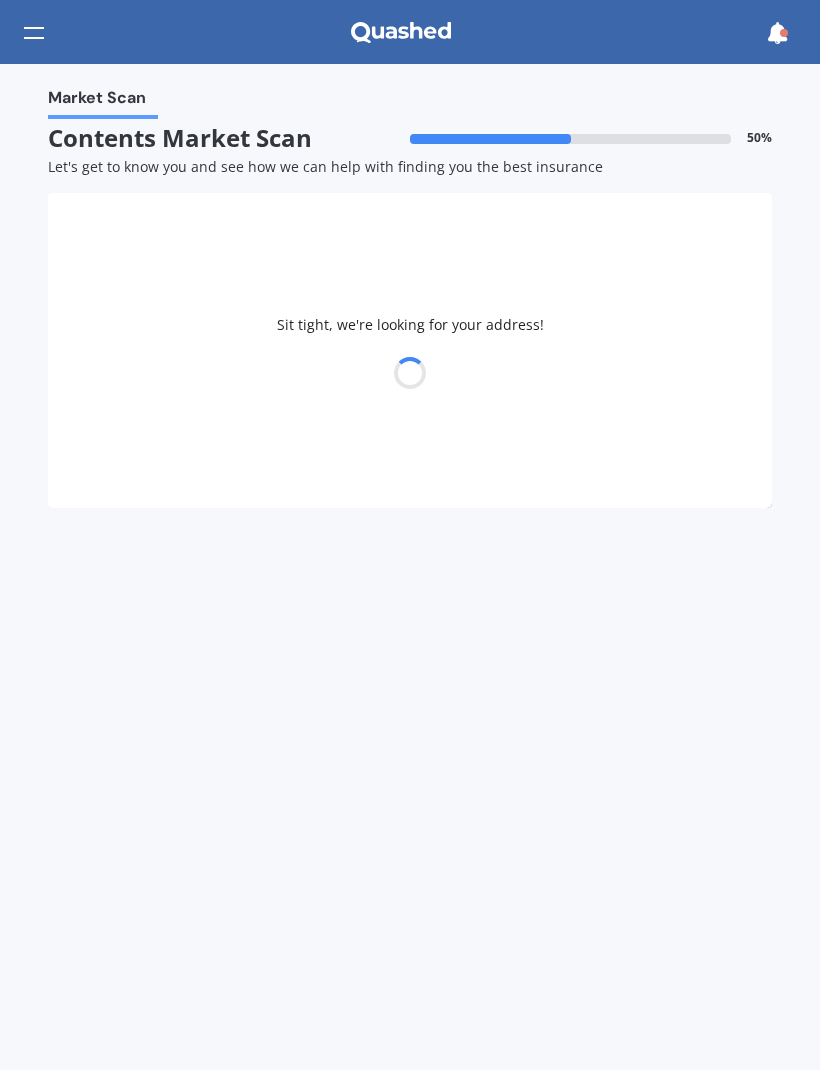 select on "13" 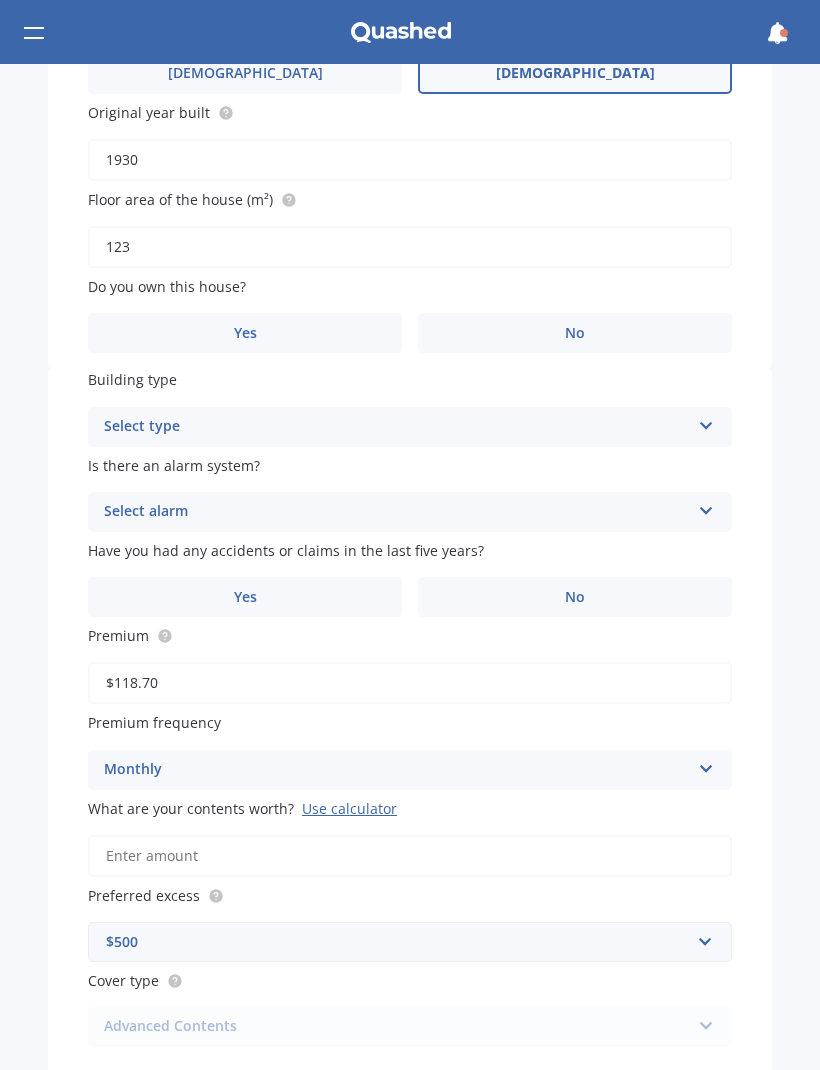 scroll, scrollTop: 432, scrollLeft: 0, axis: vertical 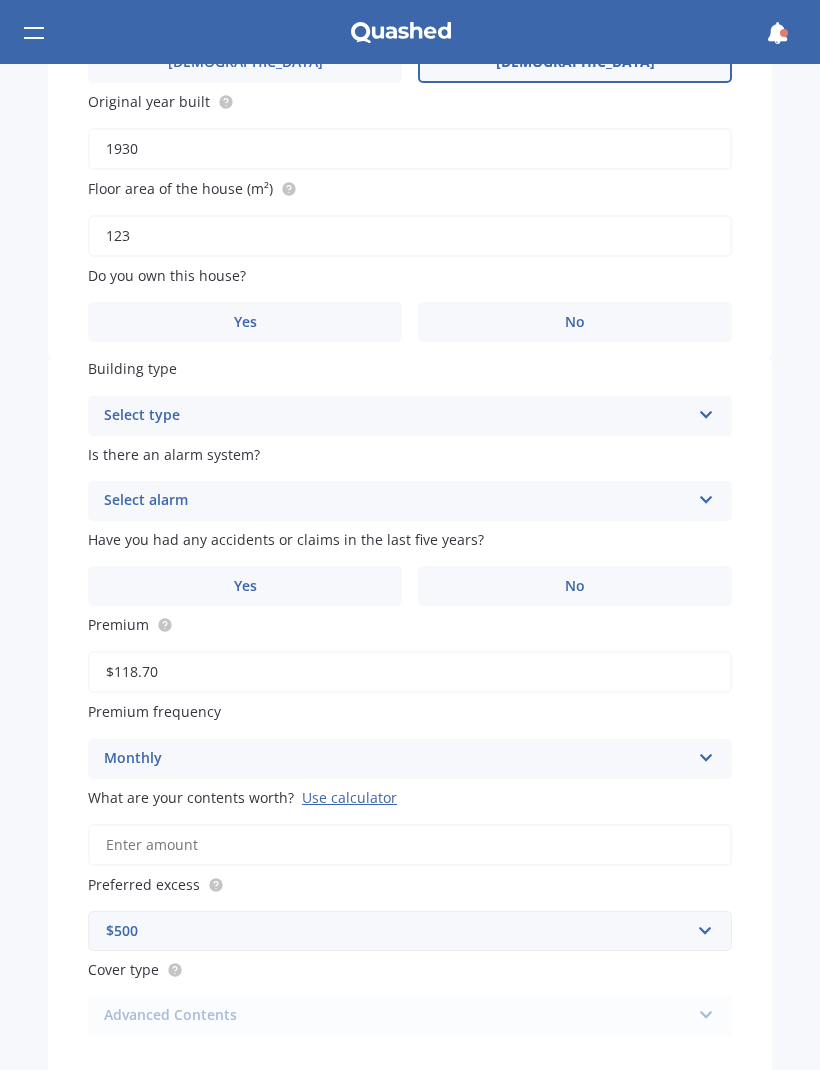 click on "Select type" at bounding box center (397, 416) 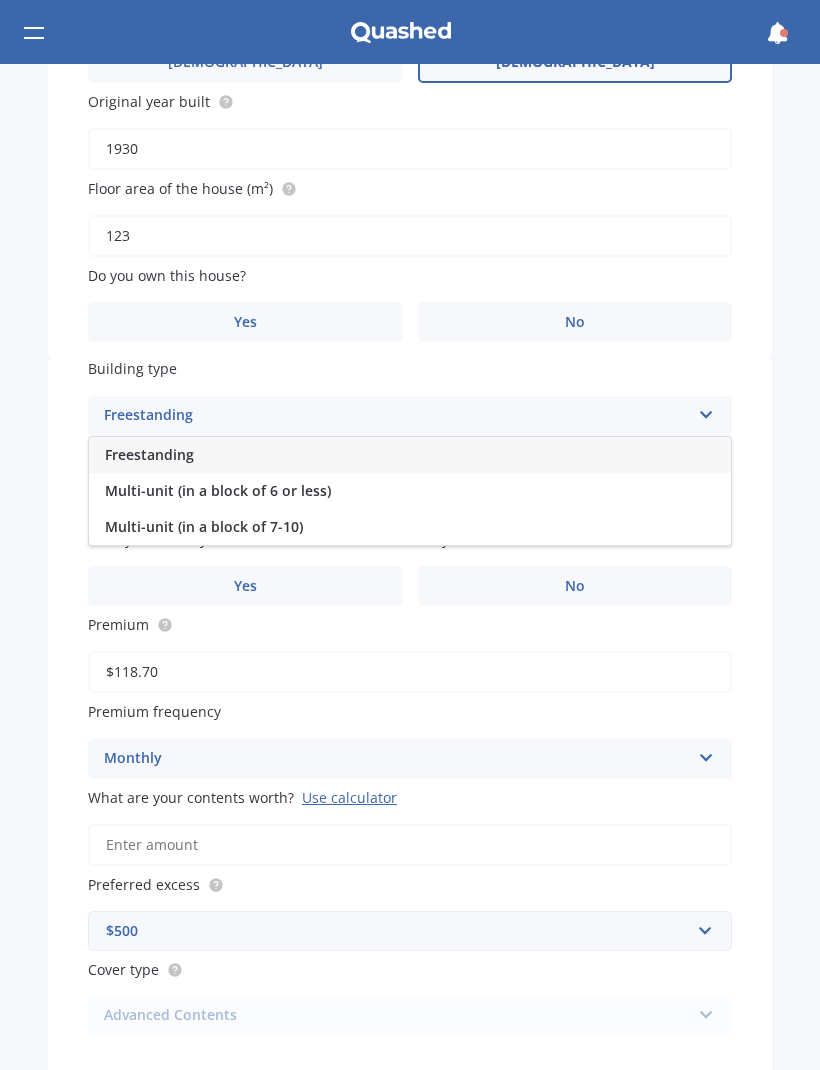 click on "Freestanding" at bounding box center [149, 454] 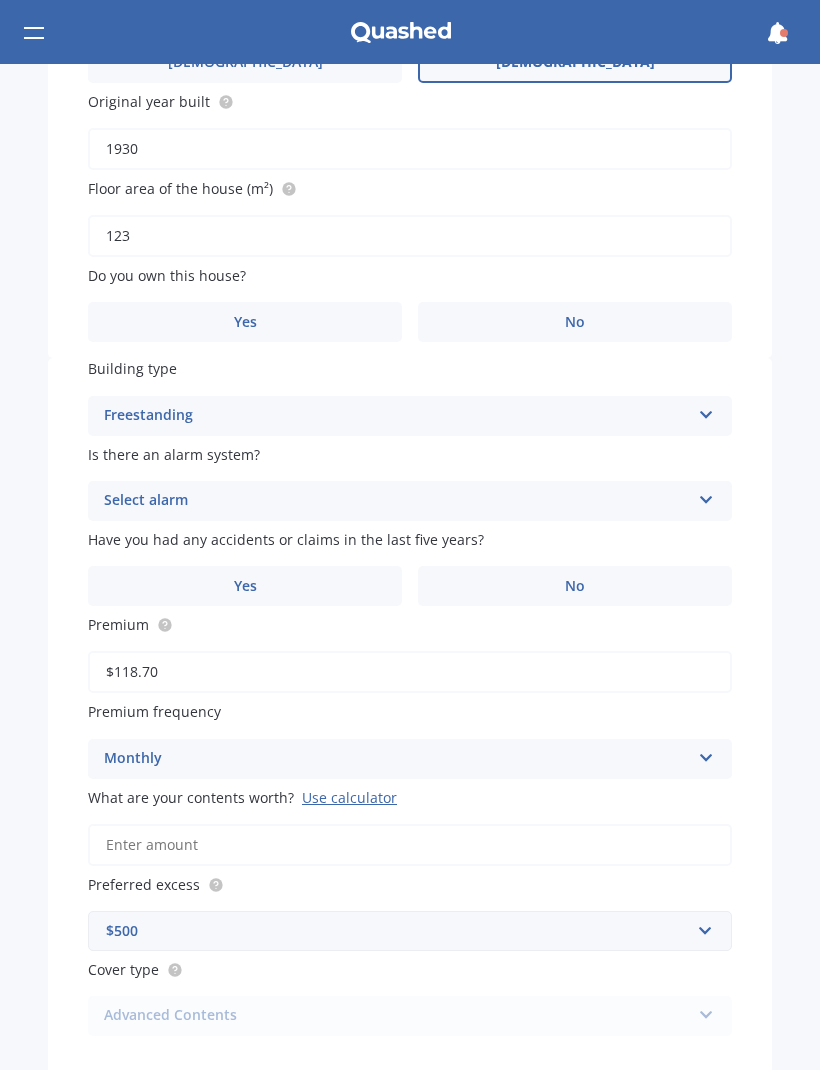 click on "Select alarm" at bounding box center (397, 501) 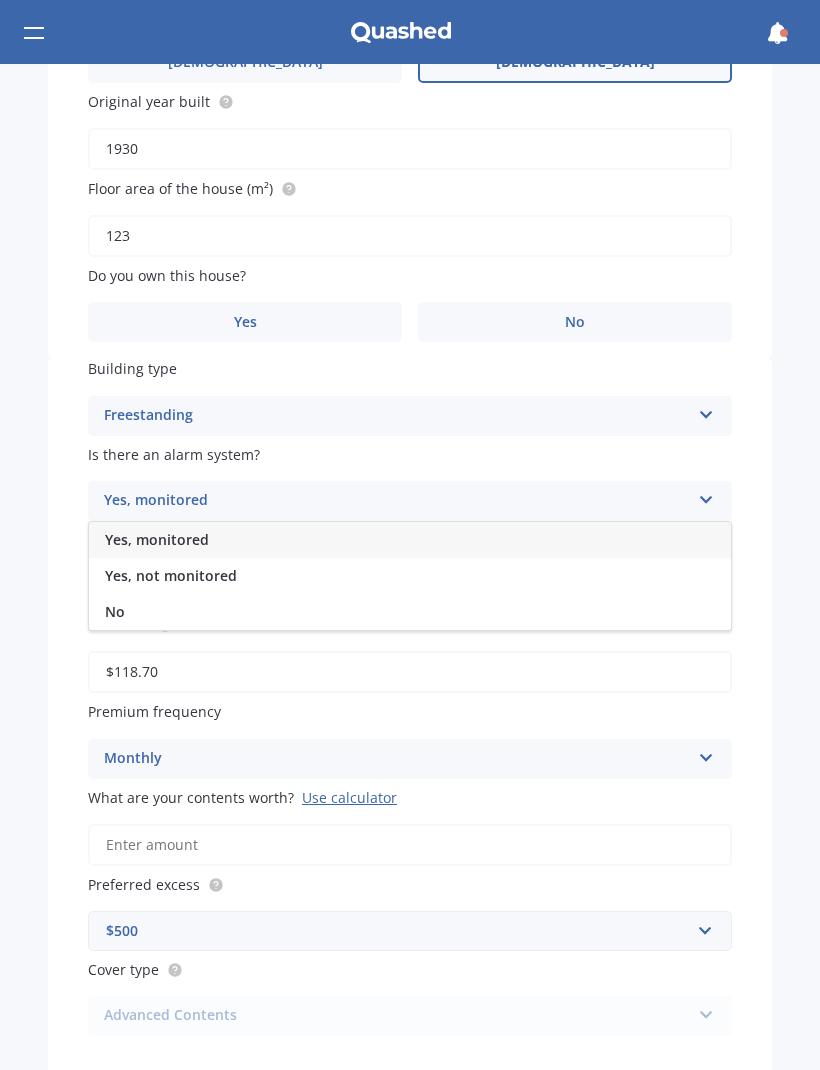 click on "Yes, not monitored" at bounding box center (171, 575) 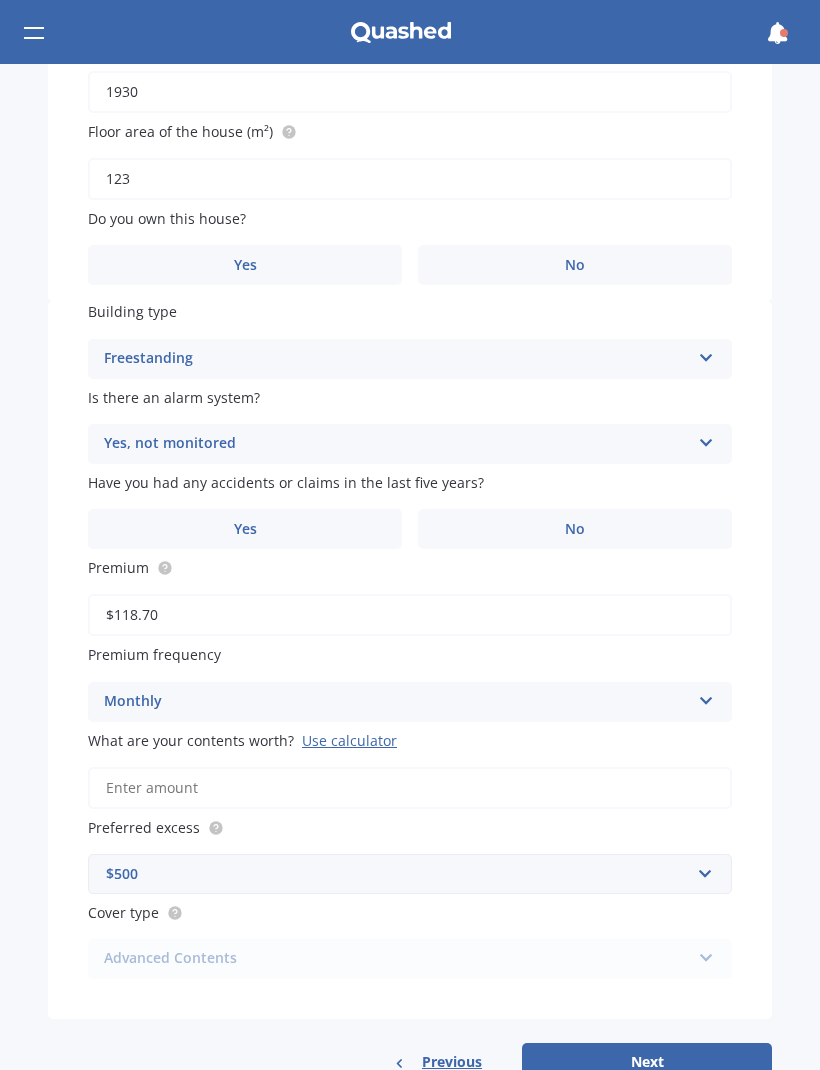 scroll, scrollTop: 492, scrollLeft: 0, axis: vertical 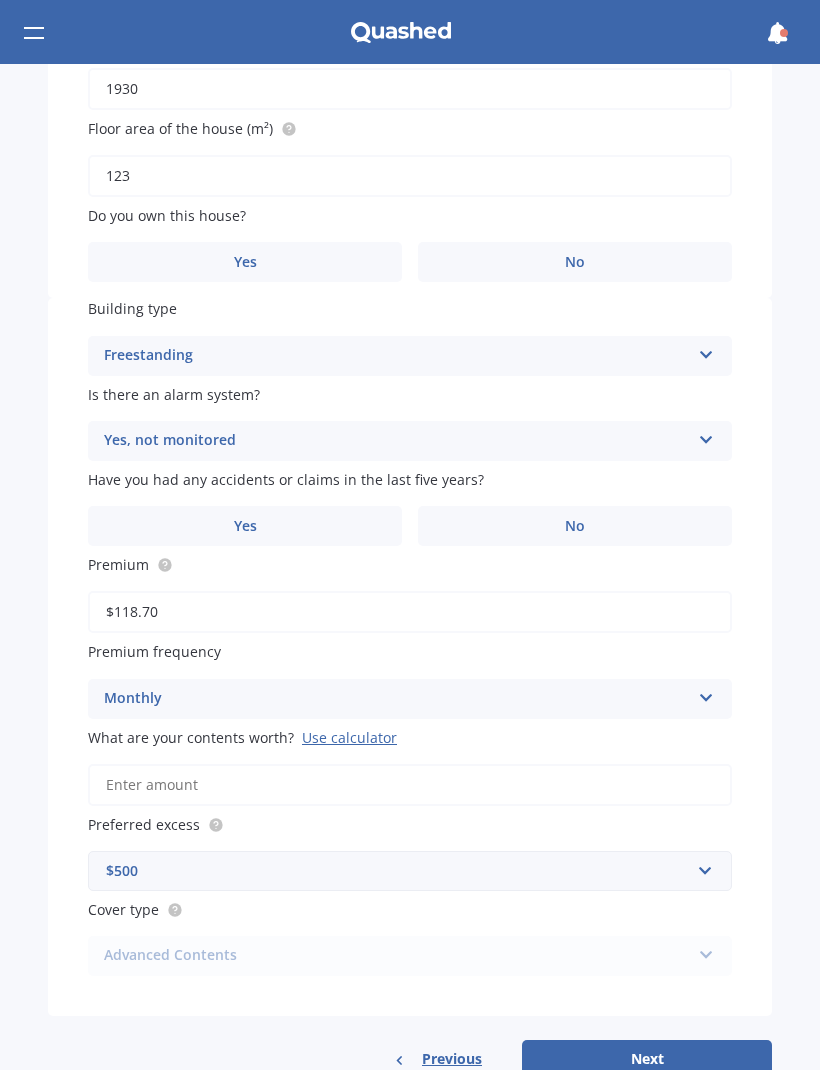 click on "No" at bounding box center (575, 526) 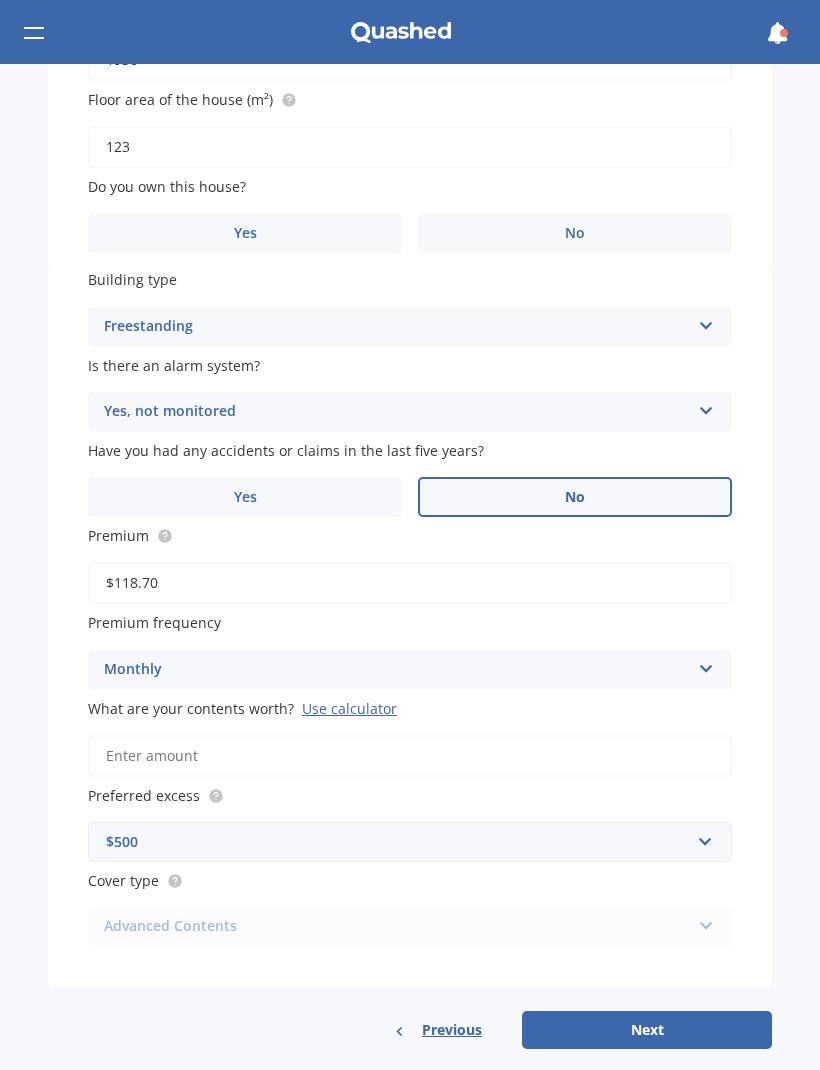 scroll, scrollTop: 518, scrollLeft: 0, axis: vertical 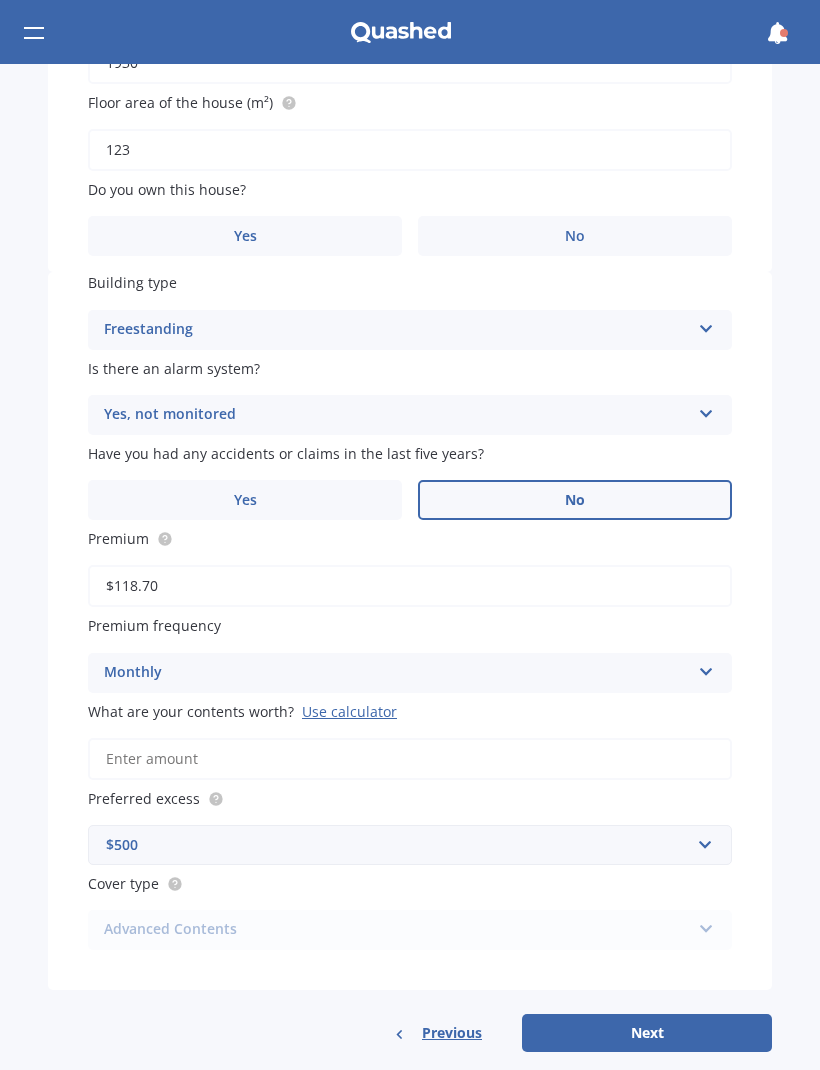 click on "What are your contents worth? Use calculator" at bounding box center [410, 759] 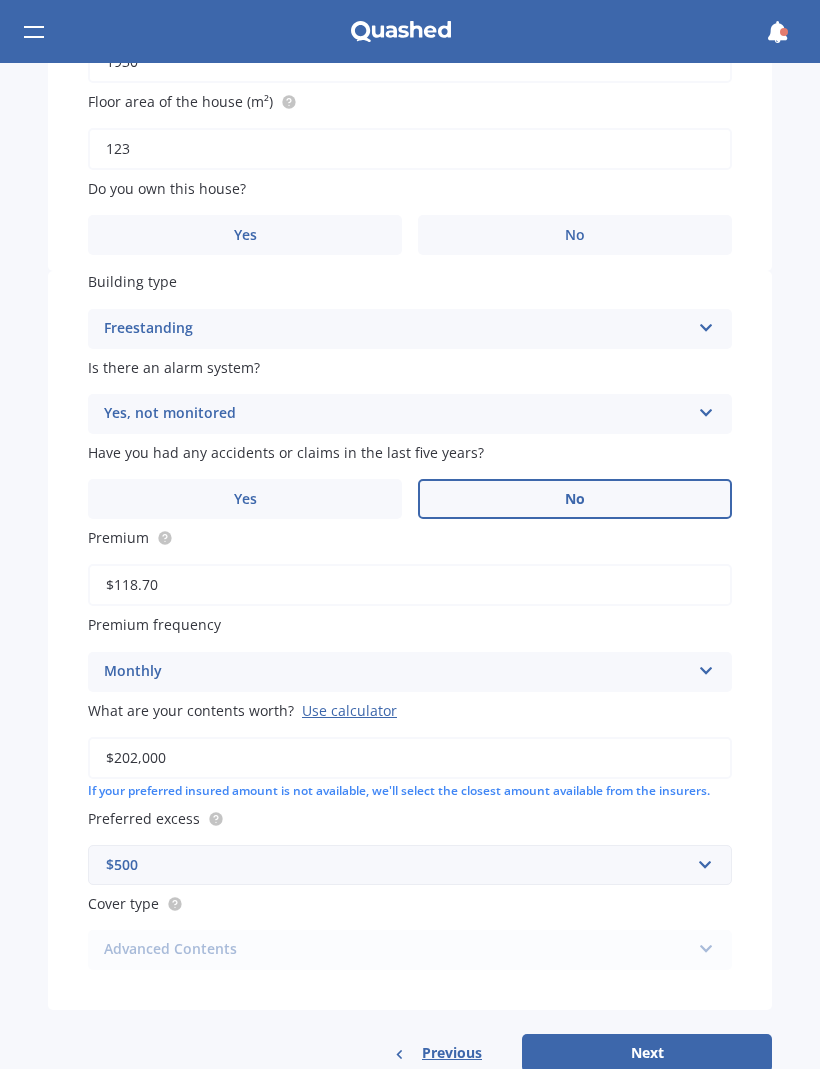 click on "$118.70" at bounding box center (410, 586) 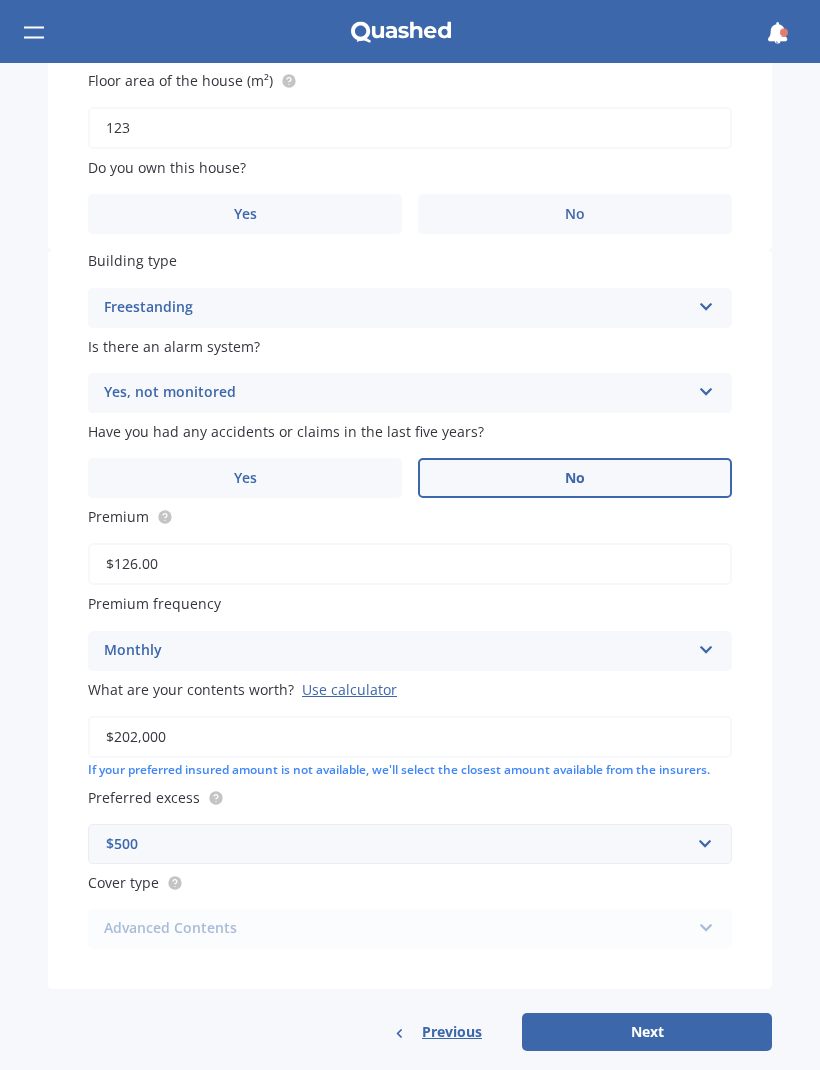 scroll, scrollTop: 538, scrollLeft: 0, axis: vertical 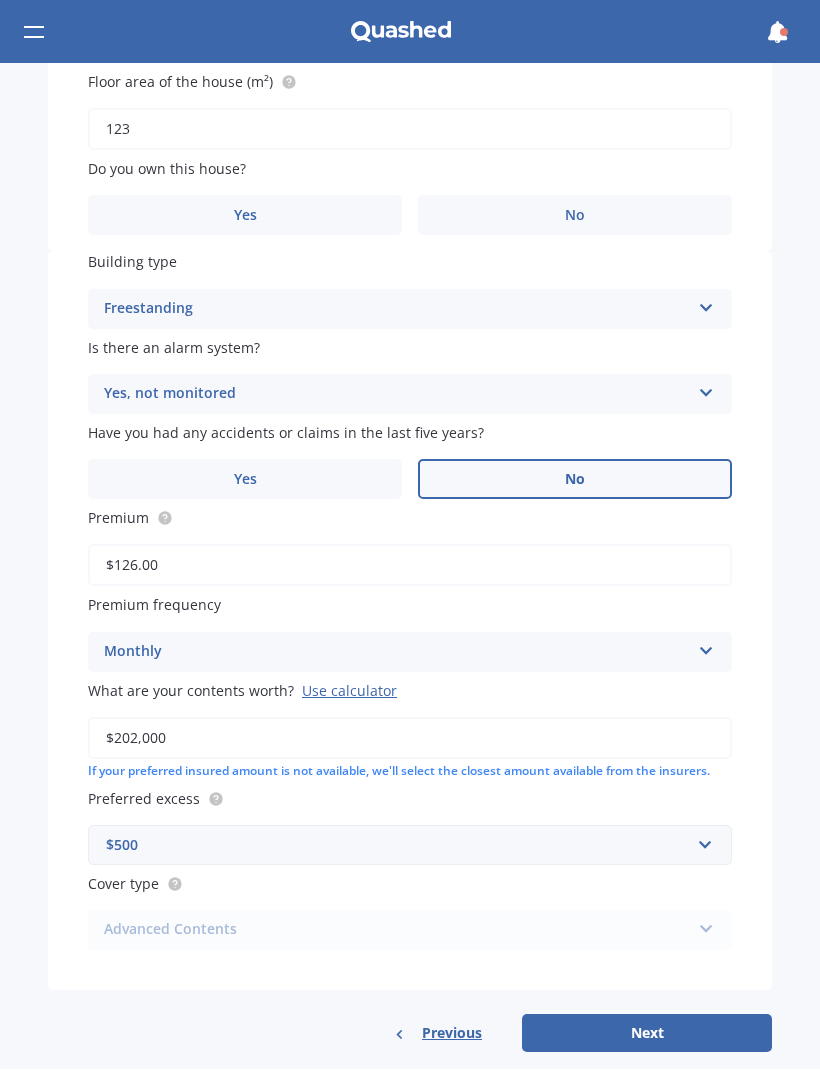 type on "$126.00" 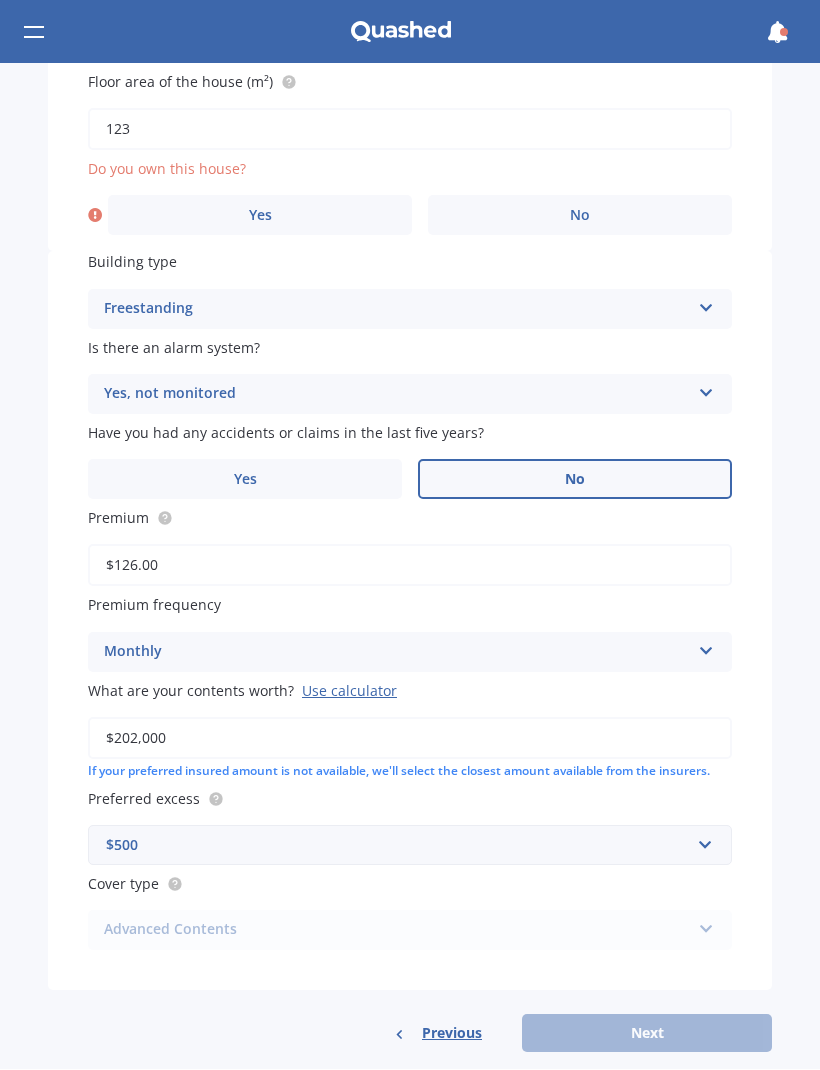 click on "Yes" at bounding box center (260, 216) 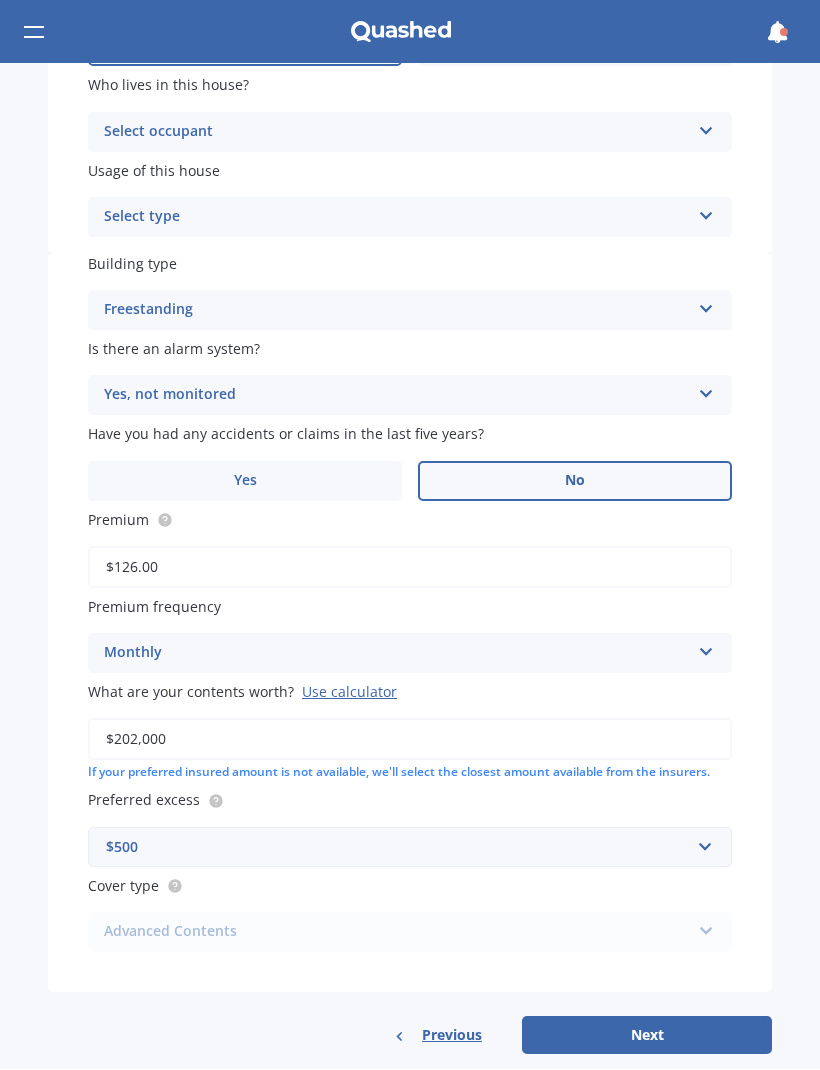 scroll, scrollTop: 705, scrollLeft: 0, axis: vertical 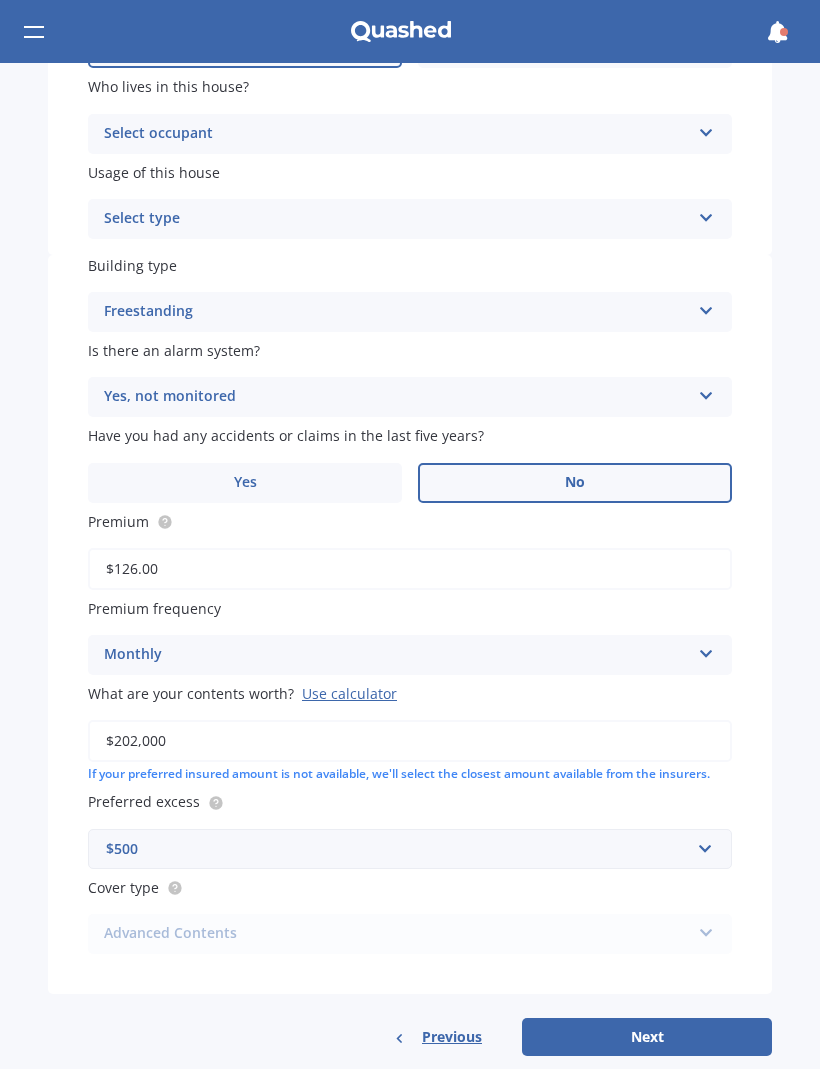 click on "Next" at bounding box center [647, 1038] 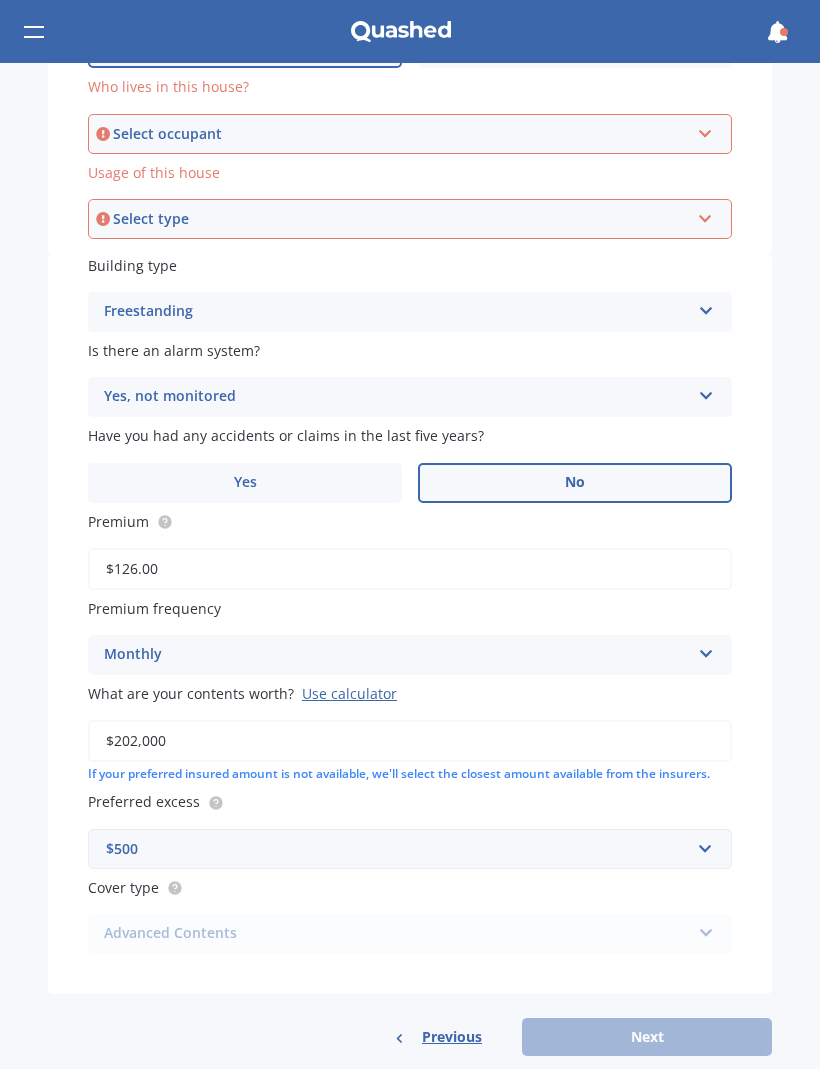 click on "Previous Next" at bounding box center [410, 1038] 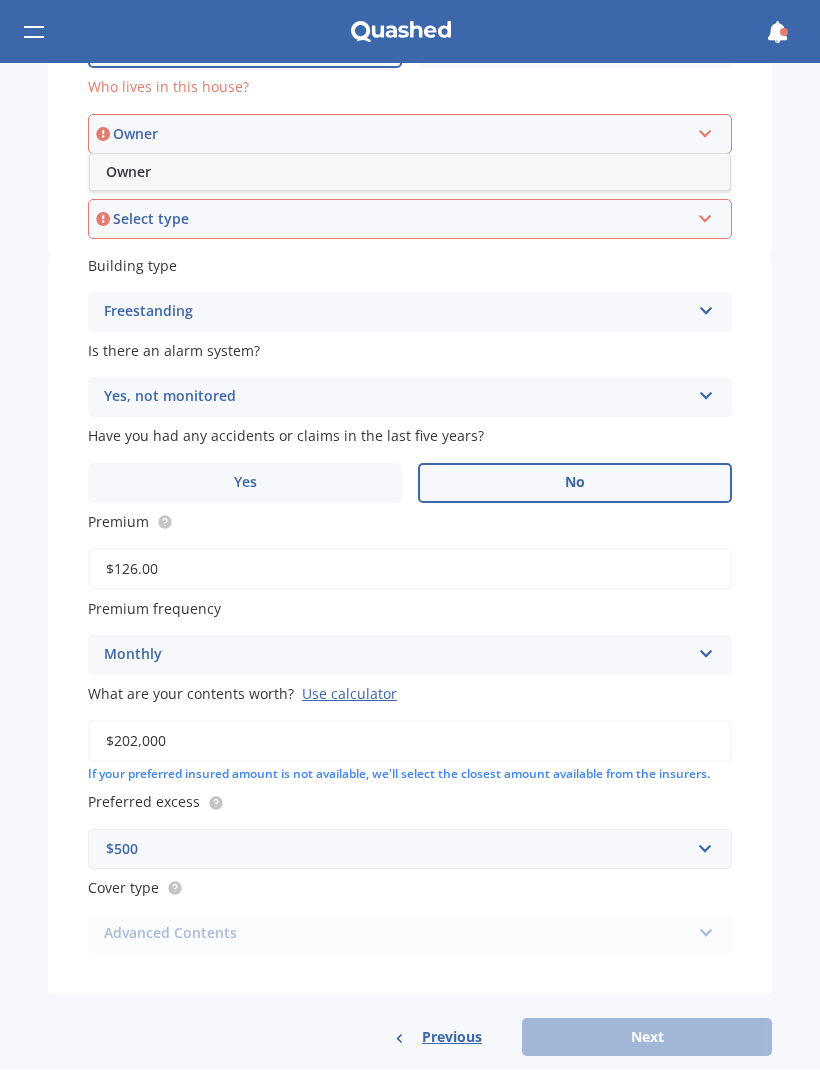 click on "Owner" at bounding box center [128, 172] 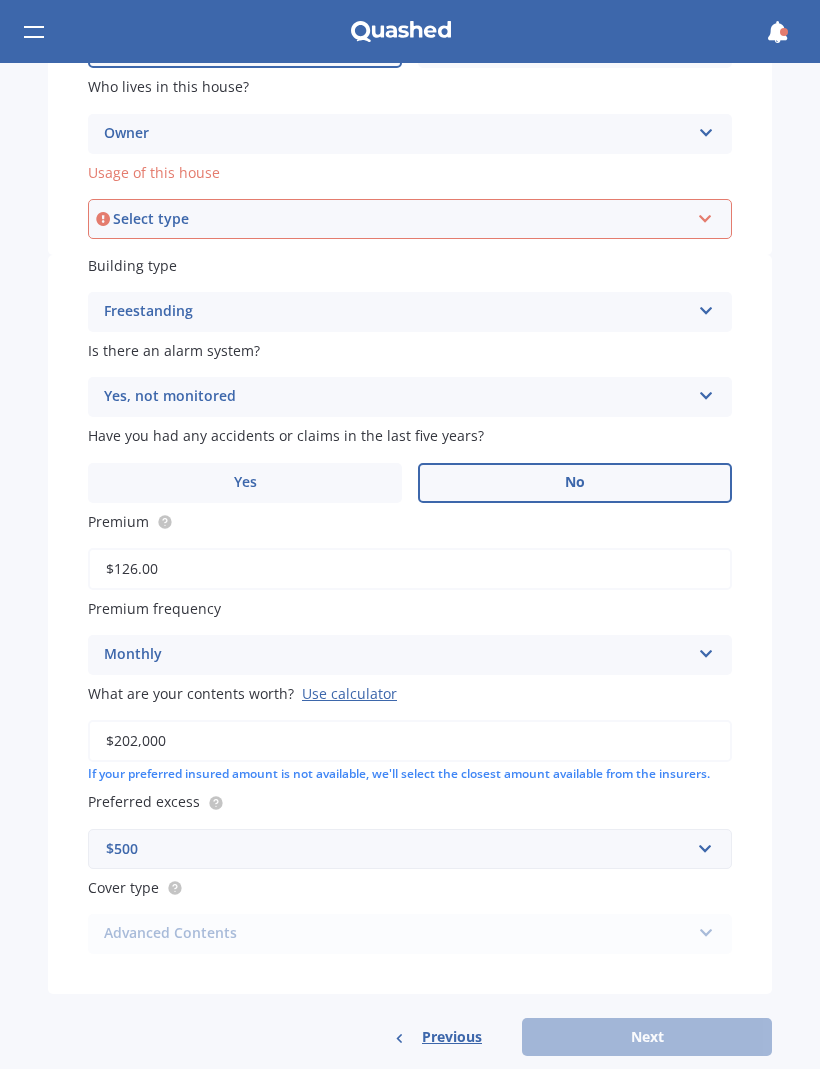 click on "Select type" at bounding box center (401, 220) 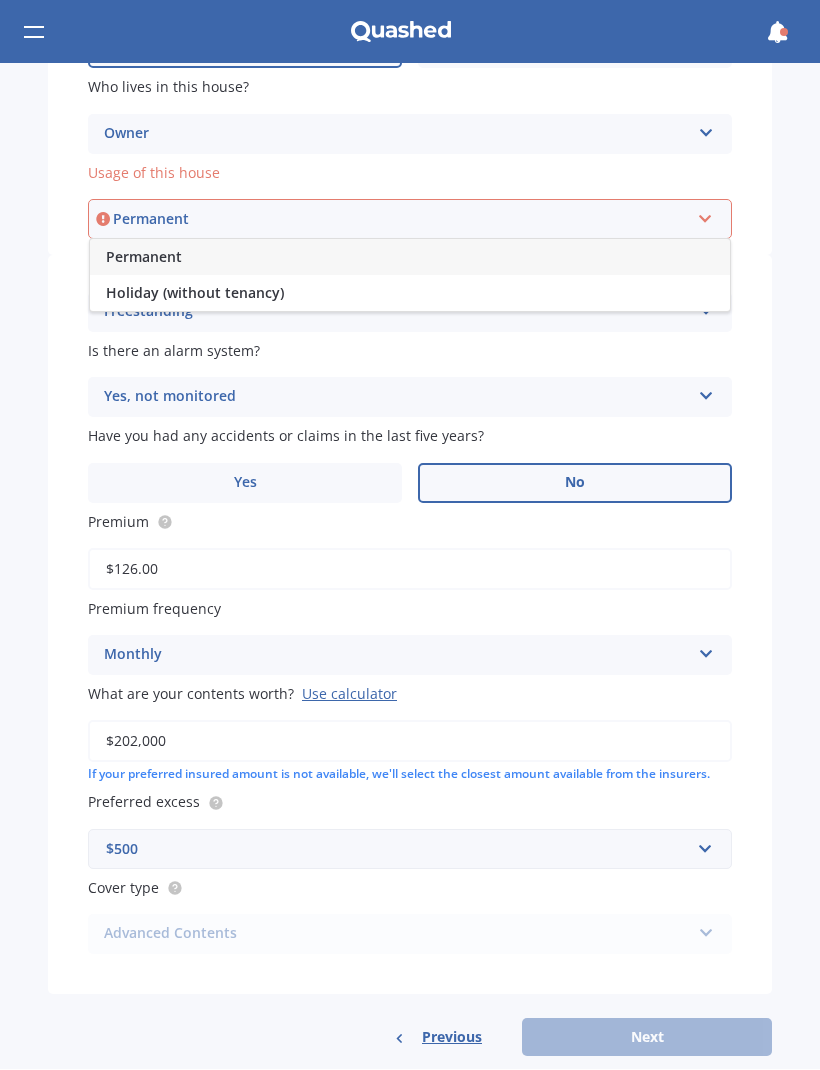 click on "Permanent" at bounding box center [410, 258] 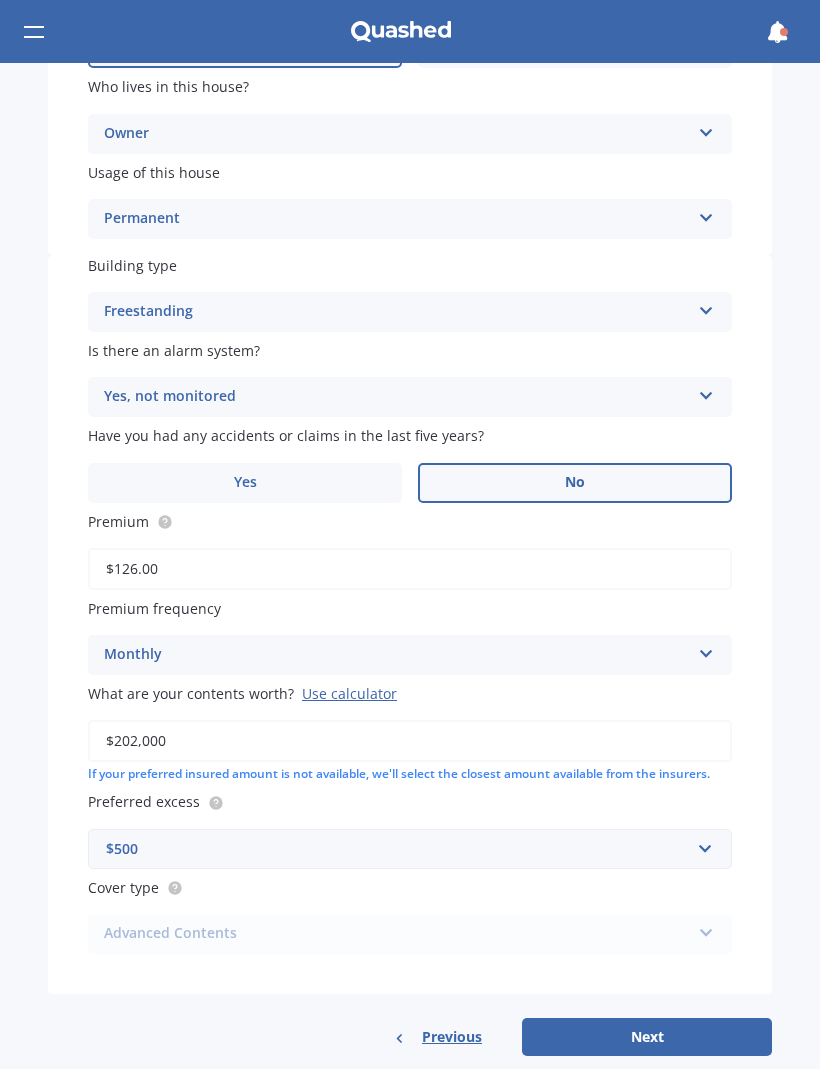 click on "Next" at bounding box center (647, 1038) 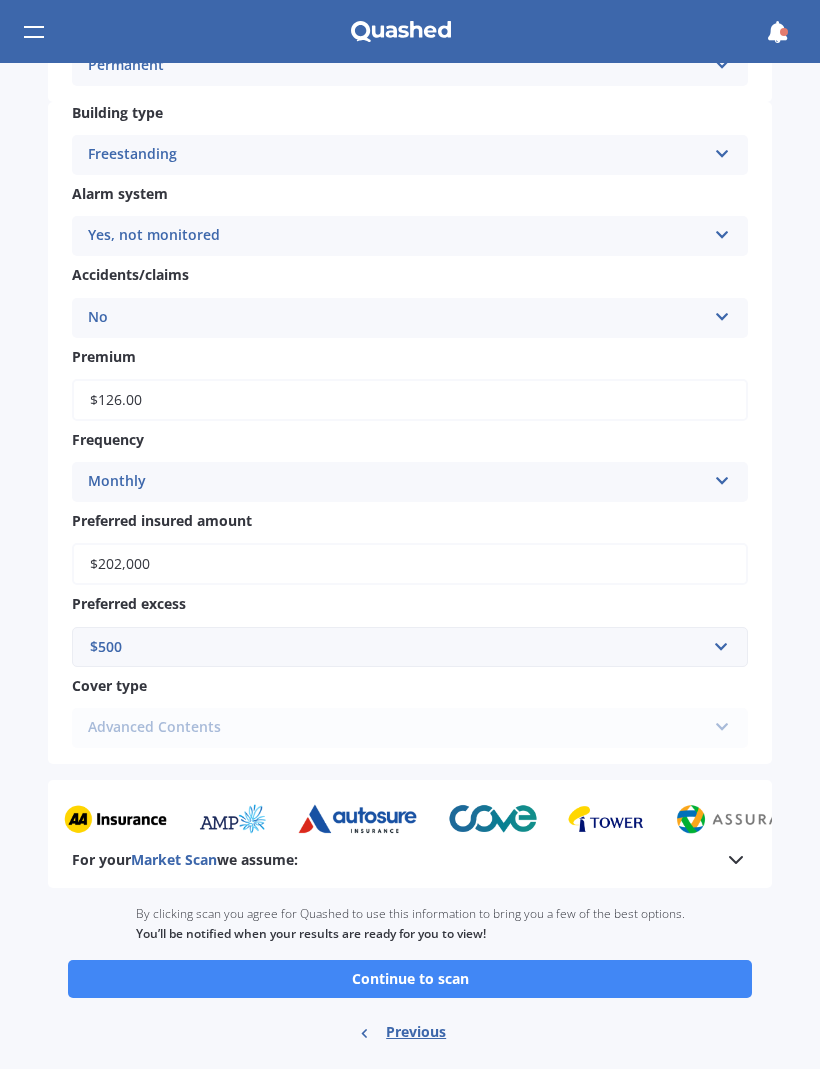 scroll, scrollTop: 798, scrollLeft: 0, axis: vertical 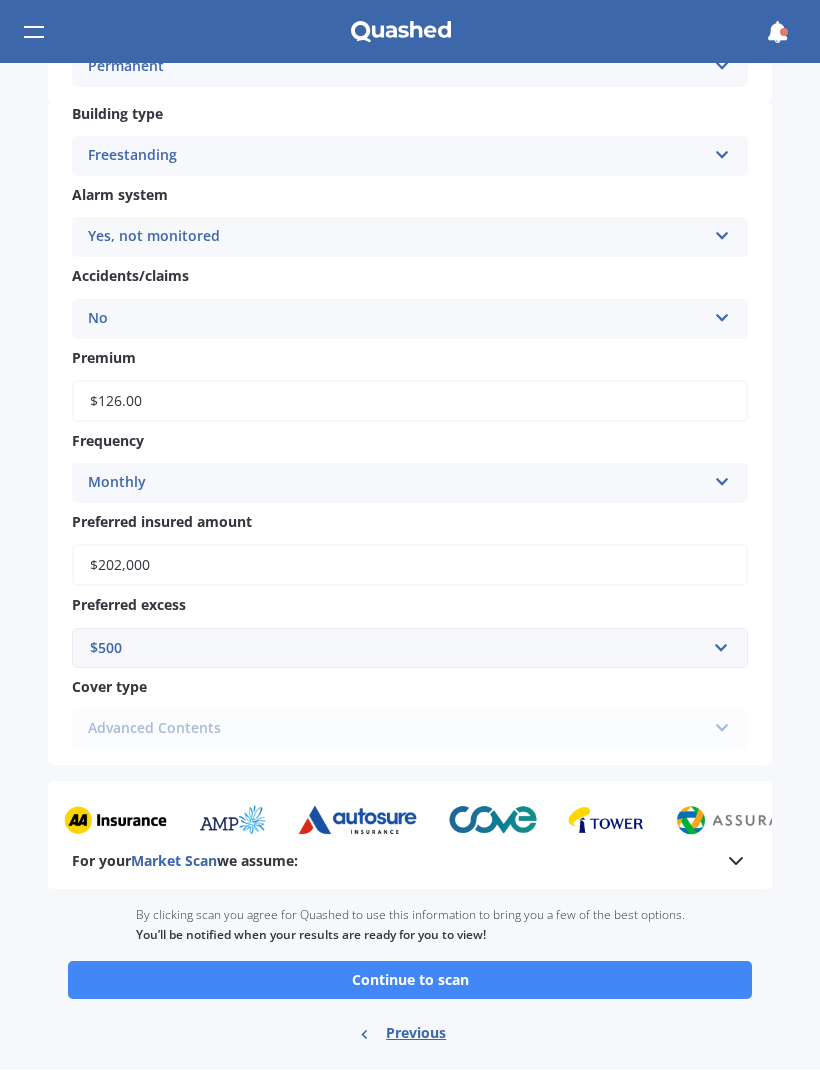 click on "Continue to scan" at bounding box center (410, 981) 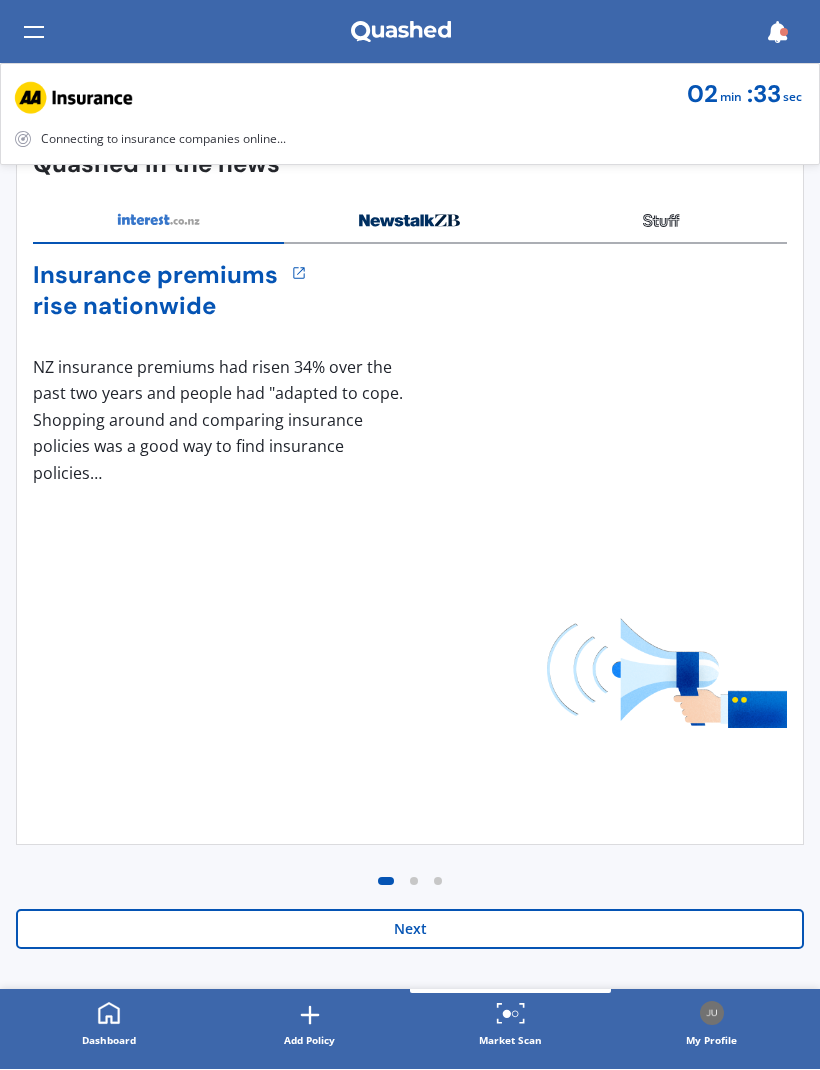 scroll, scrollTop: 0, scrollLeft: 0, axis: both 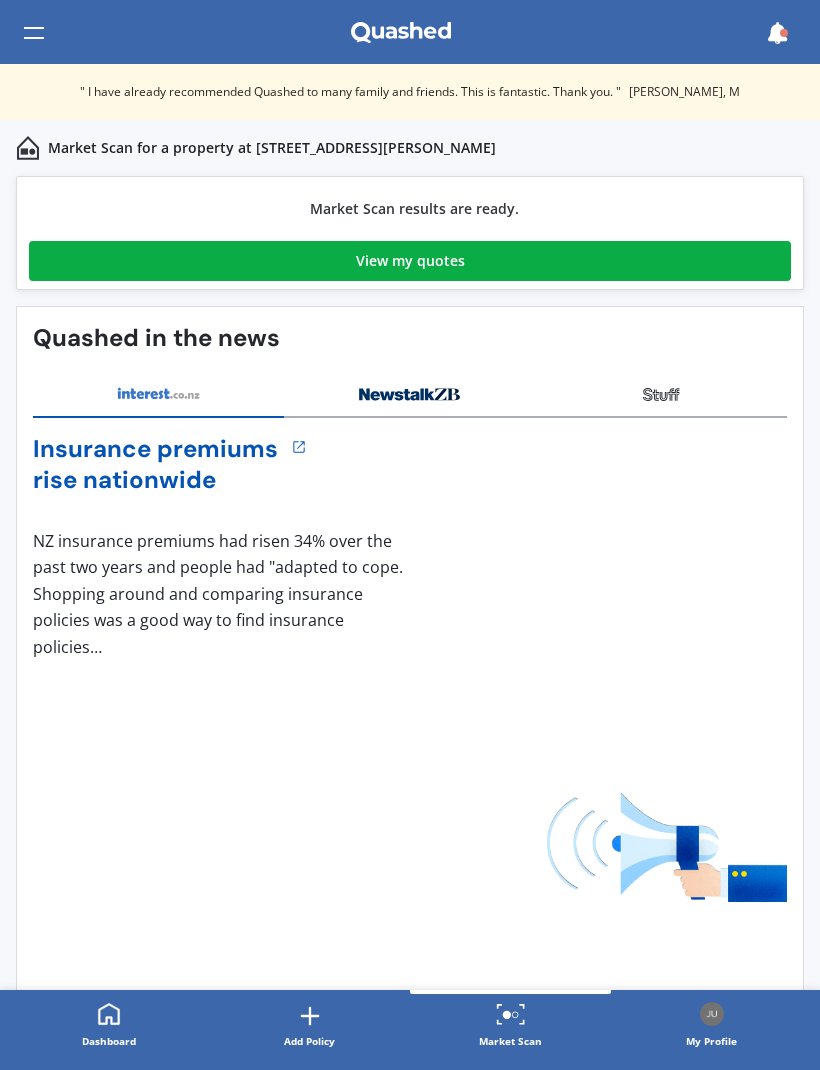 click on "View my quotes" at bounding box center [410, 261] 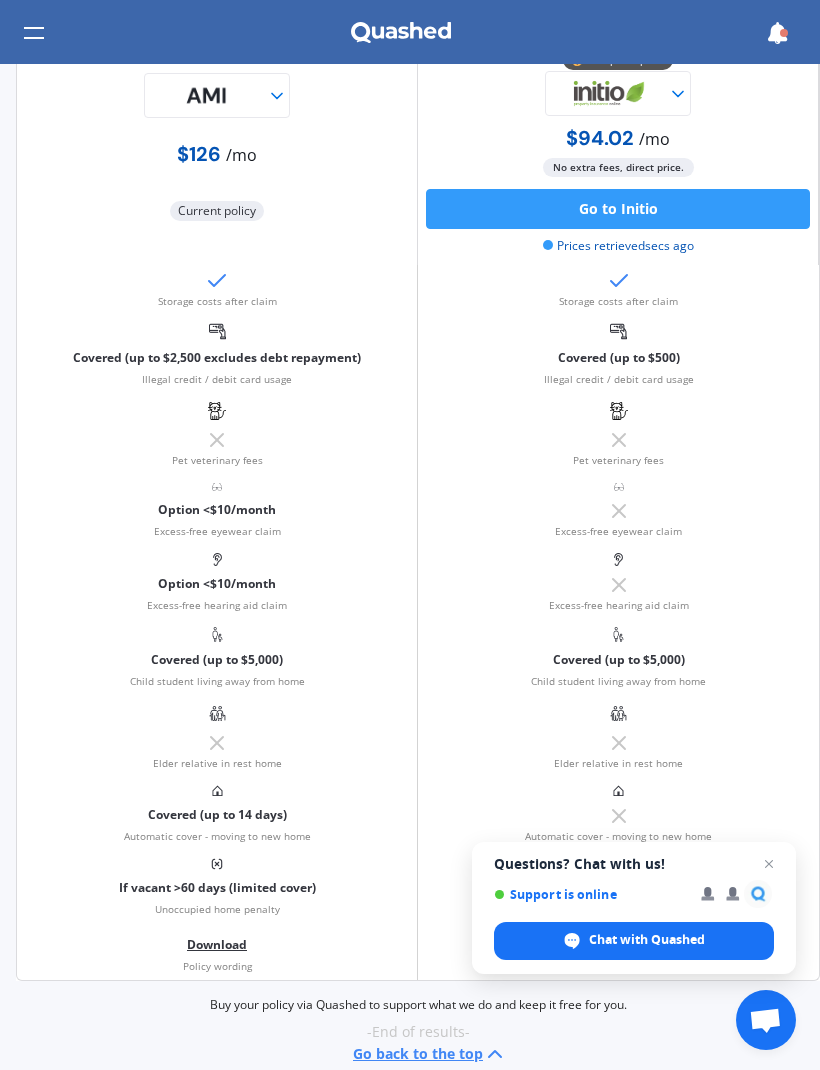 scroll, scrollTop: 2228, scrollLeft: 0, axis: vertical 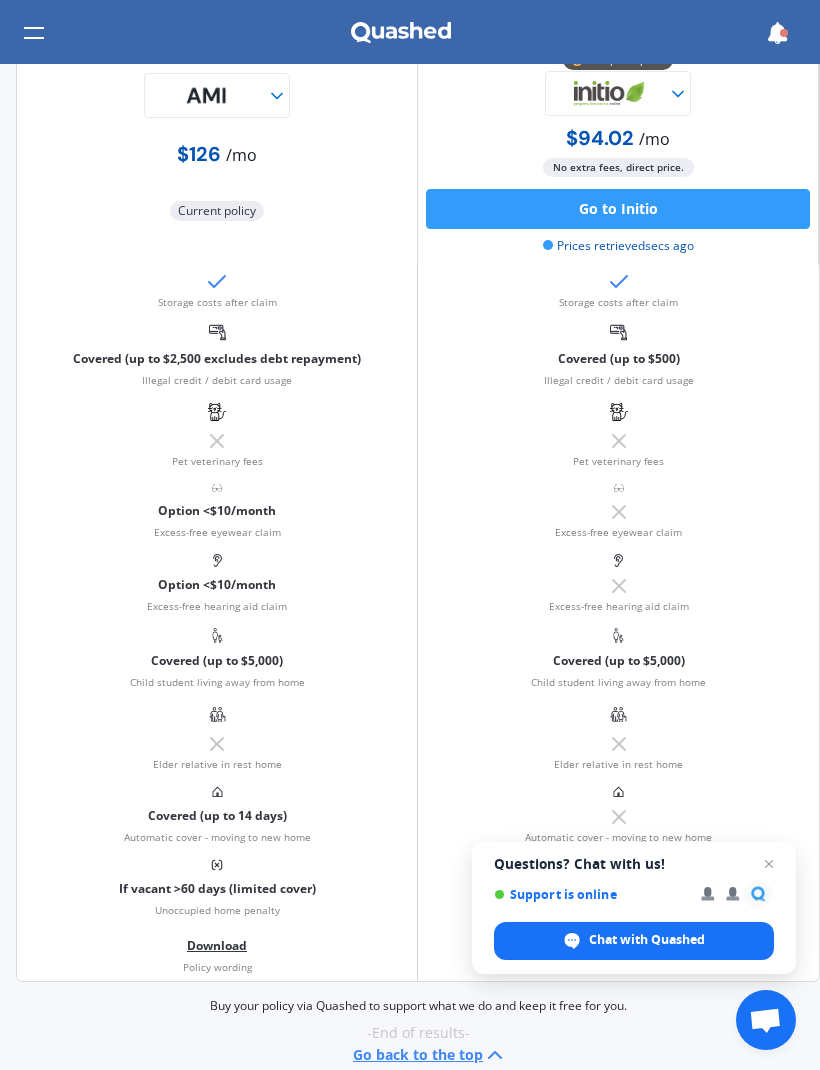 click at bounding box center [769, 864] 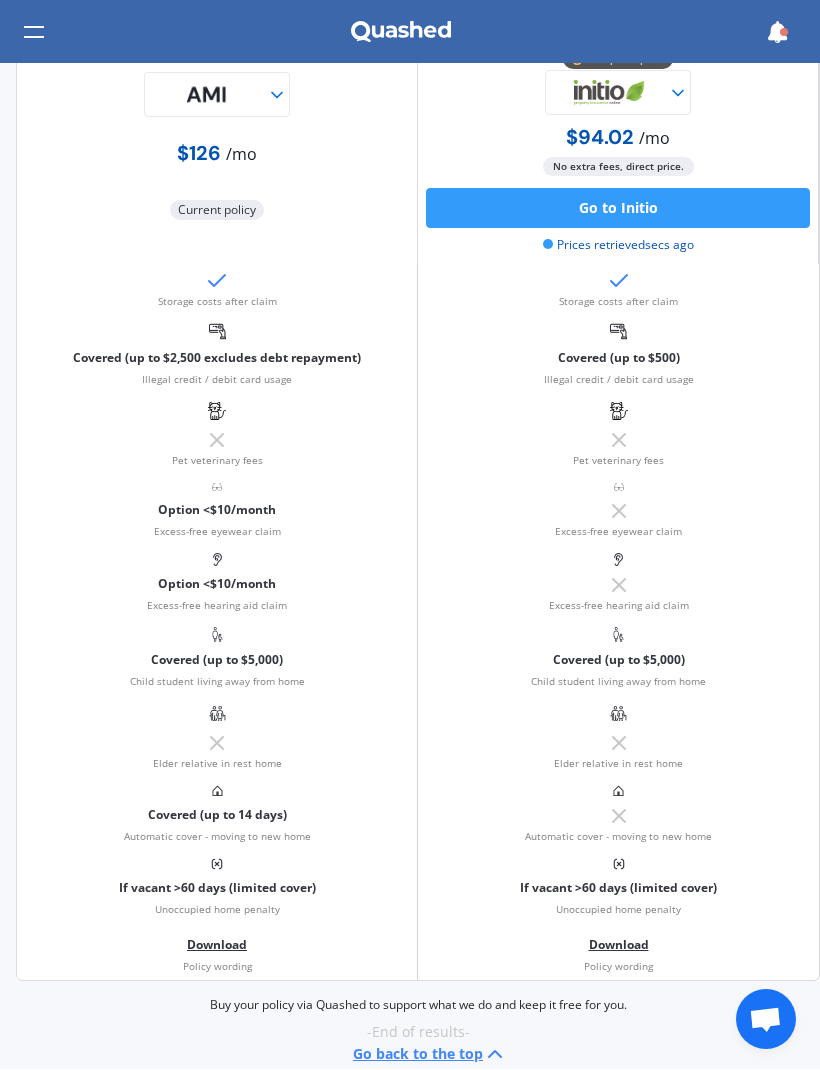 click on "Download" at bounding box center [619, 946] 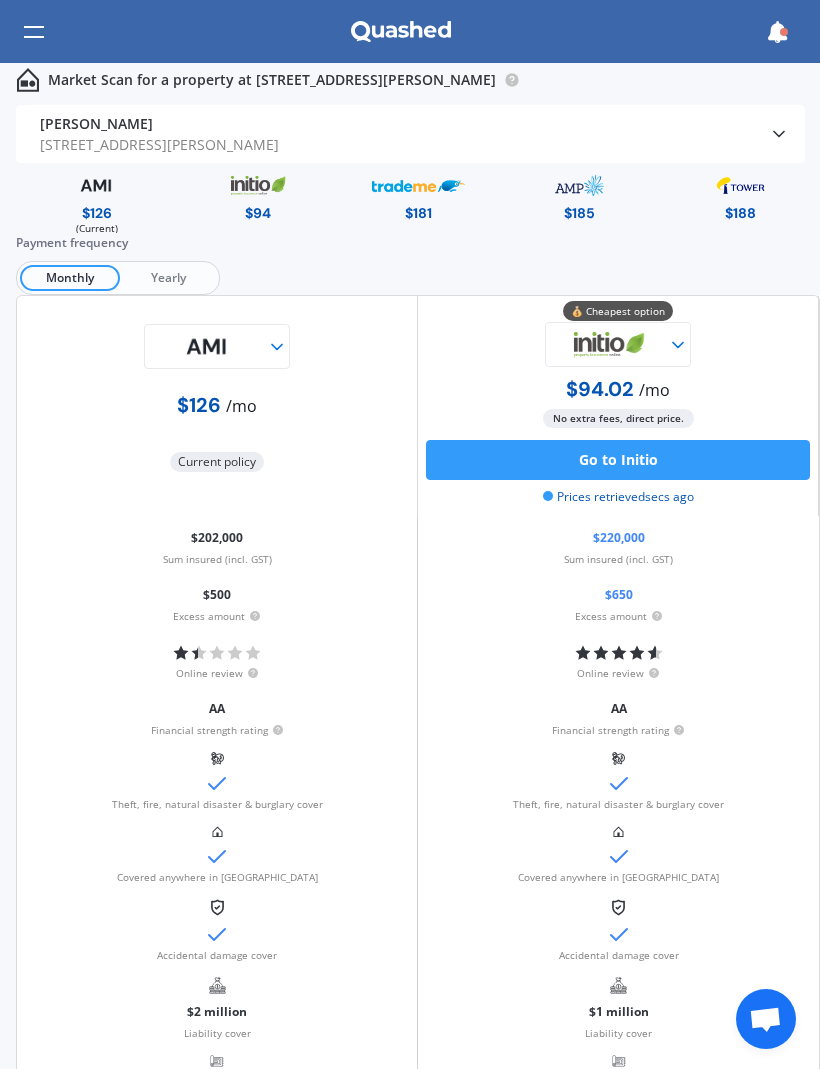 scroll, scrollTop: 0, scrollLeft: 0, axis: both 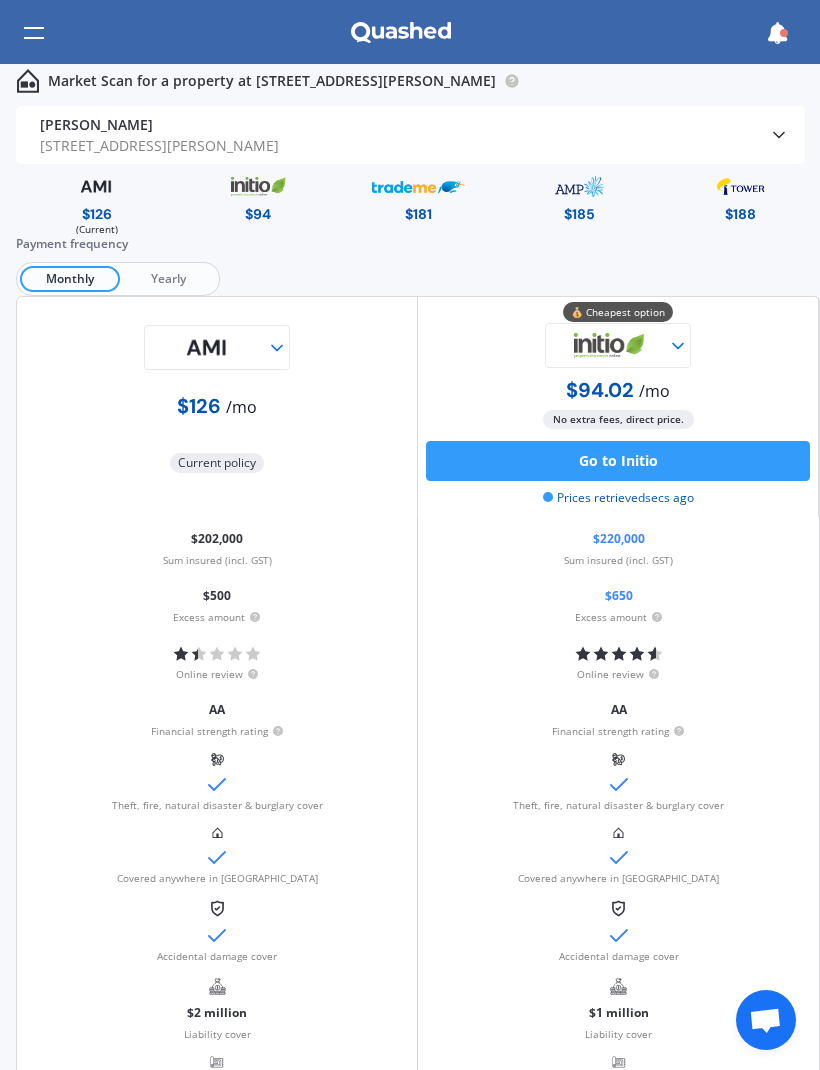 click on "Go to Initio" at bounding box center (618, 461) 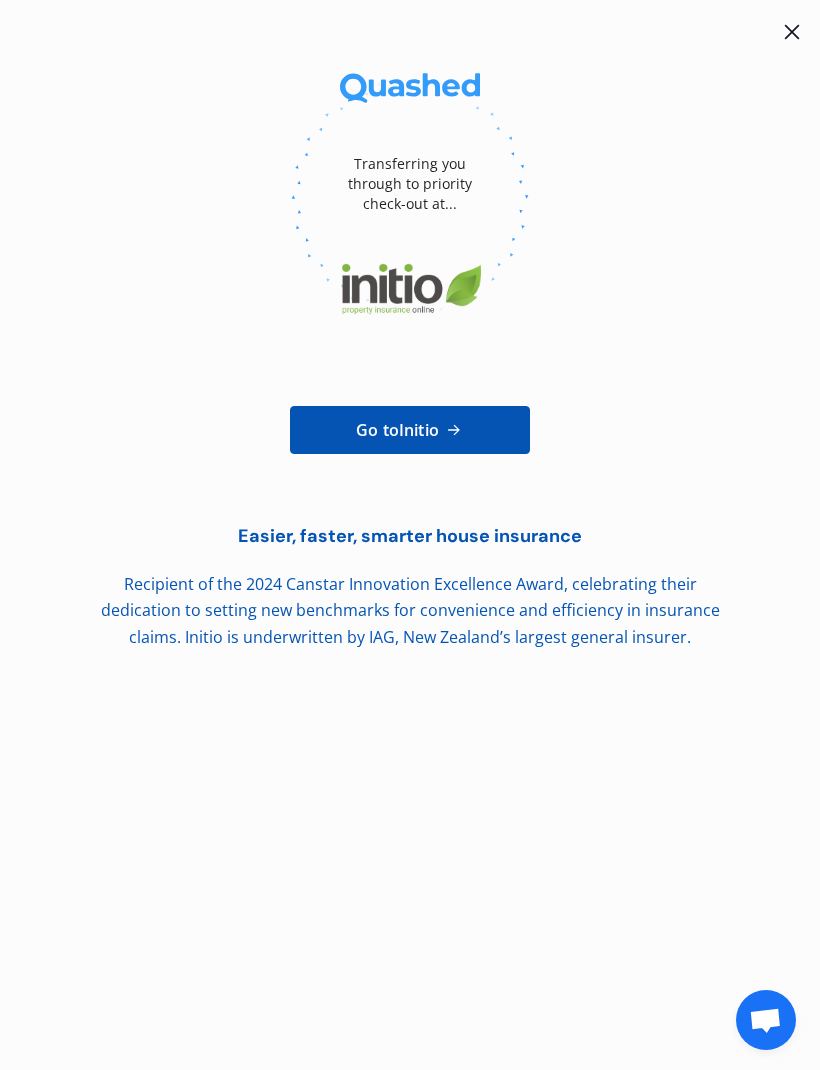 click on "Go to  Initio" at bounding box center [397, 430] 